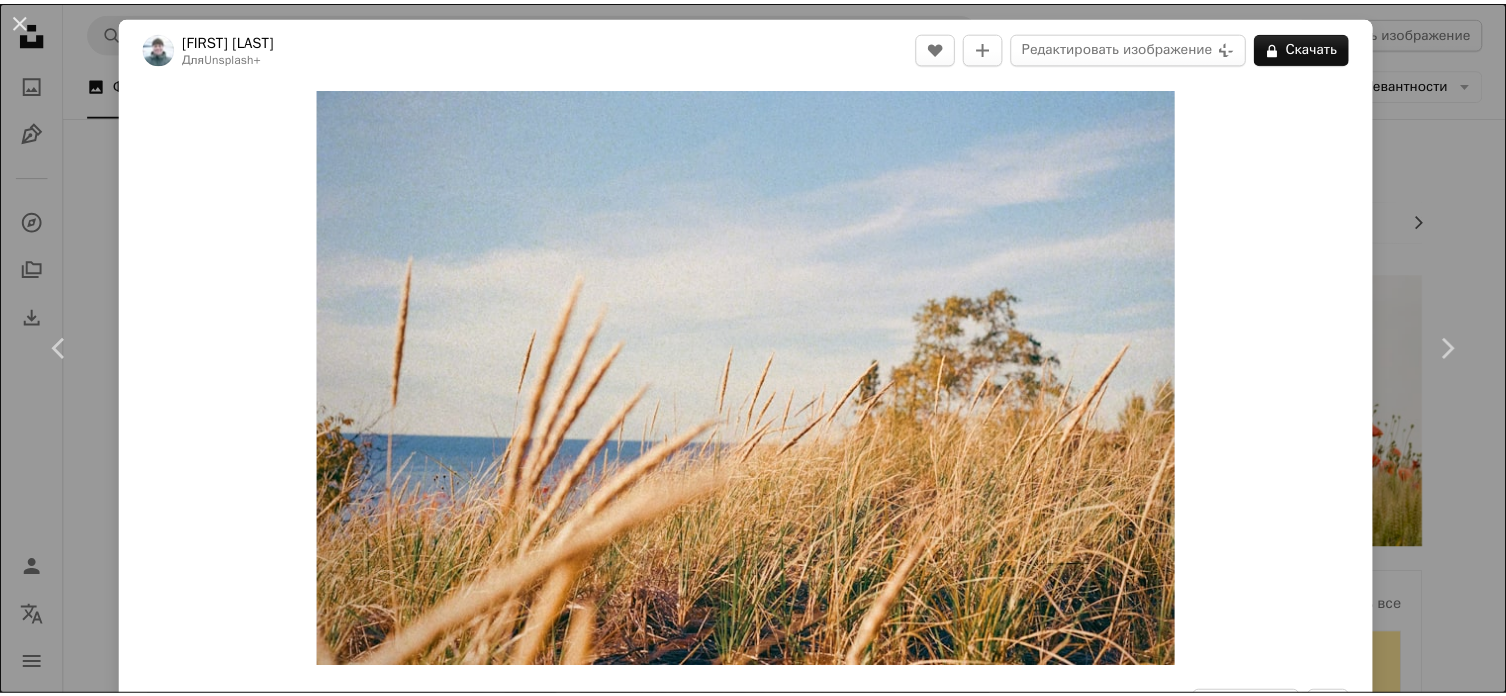 scroll, scrollTop: 10300, scrollLeft: 0, axis: vertical 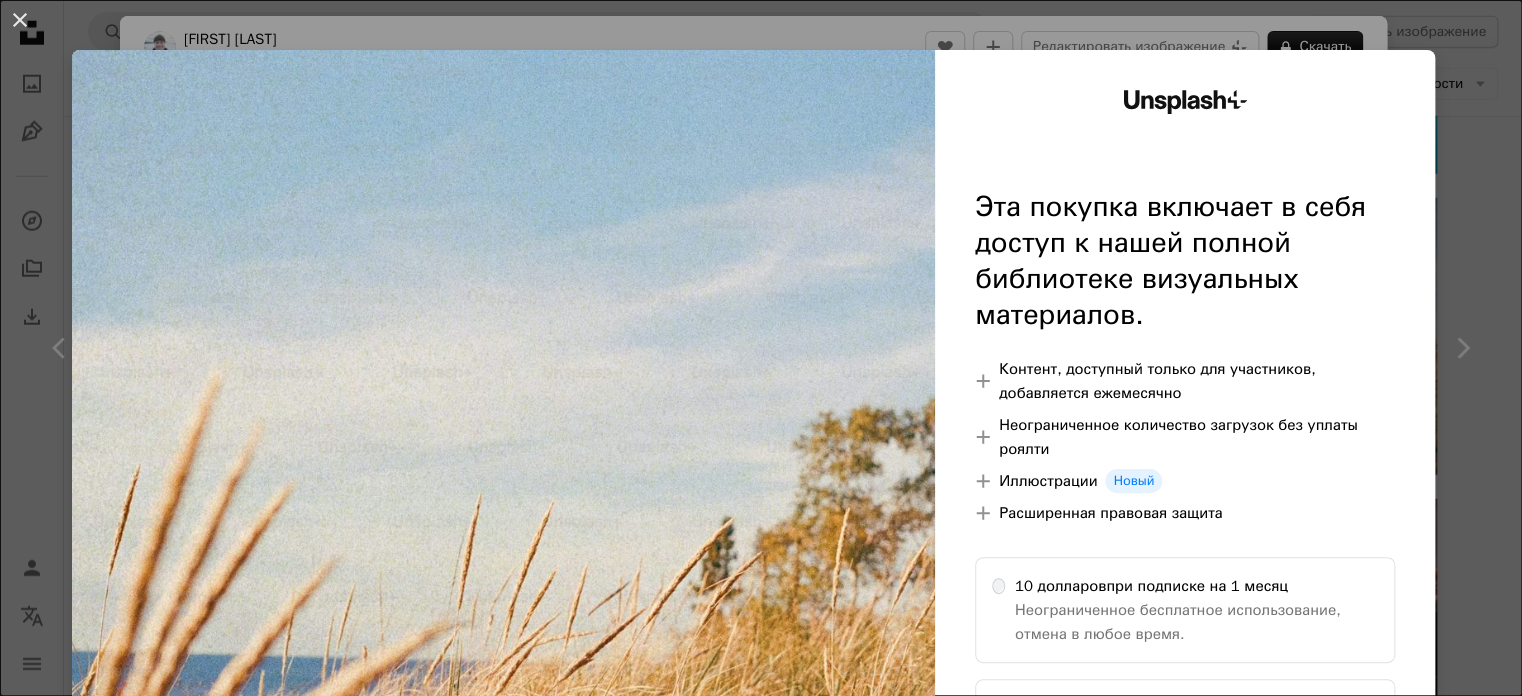 click on "An X shape Unsplash+ Эта покупка включает в себя доступ к нашей полной библиотеке визуальных материалов. A plus sign Контент, доступный только для участников, добавляется ежемесячно A plus sign Неограниченное количество загрузок без уплаты роялти A plus sign Иллюстрации Новый A plus sign Расширенная правовая защита 10 долларов  при подписке на 1 месяц Неограниченное бесплатное использование, отмена в любое время. 48 долларов    при годовом плане Сэкономьте  72 доллара  при ежегодной оплате. Лучшее соотношение цены и качества Продолжить покупку" at bounding box center [761, 348] 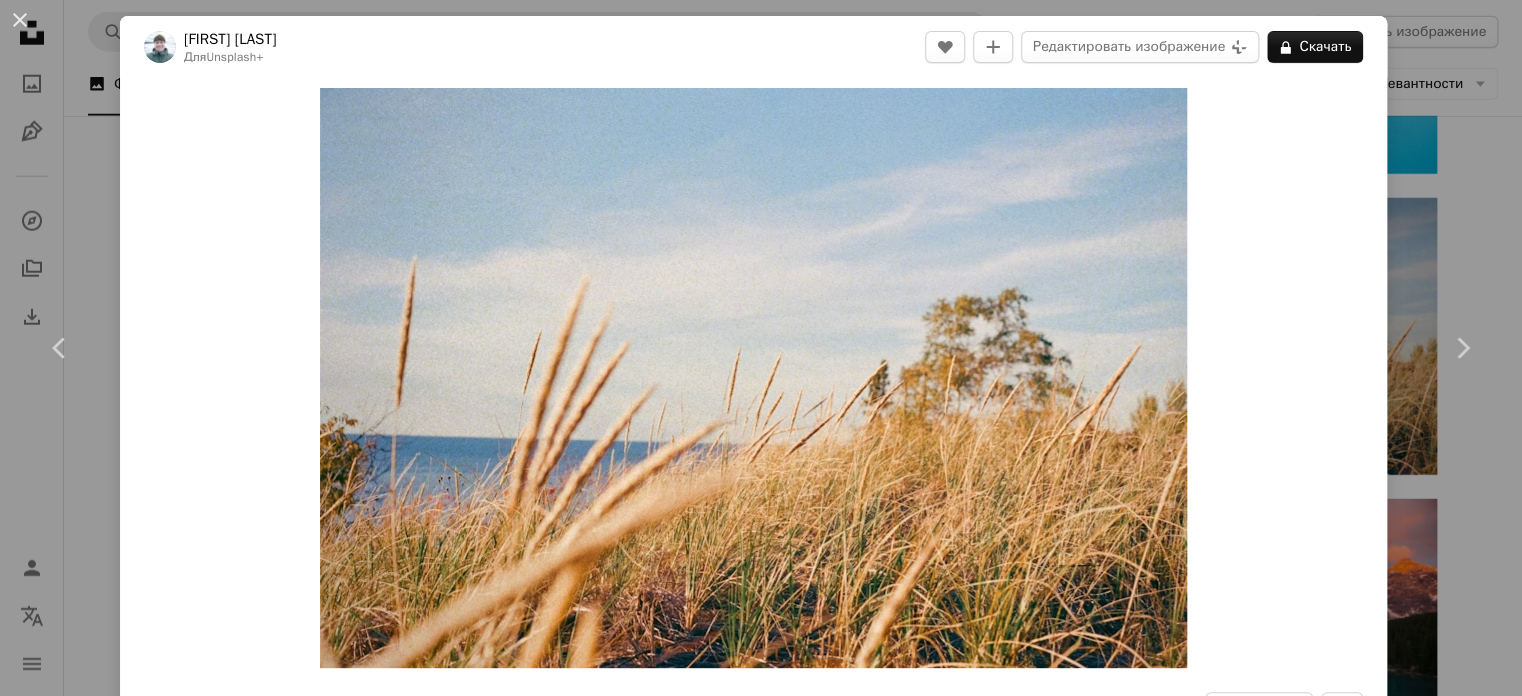 click on "An X shape Chevron left Chevron right An X shape Закрывать Скажите спасибо! Оставьте отзыв о [FIRST] [LAST] в социальных сетях или скопируйте текст ниже, чтобы указать автора. A URL sharing icon (chains) Facebook icon X (formerly Twitter) icon Pinterest icon An envelope Фото [FIRST] [LAST] на Unsplash+ A heart A plus sign Редактировать изображение   Plus sign for Unsplash+ A lock   Скачать Zoom in A forward-right arrow Делиться More Actions Calendar outlined Опубликовано 13 апреля 2024 г. Camera НОРИЦУ КОКИ, контроллер EZ Safety Лицензия Unsplash+ фон природы фильм луга пленочная фотография аналоговая фотография зернистость пленки аналоговая фотография аналог пленка Кодак Кодак Портра 400 аналоговые фотографии аналоговая киноплёнка Бесплатные стоковые фотографии Из этой серии Chevron right Plus sign for Unsplash+ Plus sign for Unsplash+ Plus sign for Unsplash+ Plus sign for Unsplash+ Plus sign for Unsplash+ Plus sign for Unsplash+ A heart" at bounding box center (761, 348) 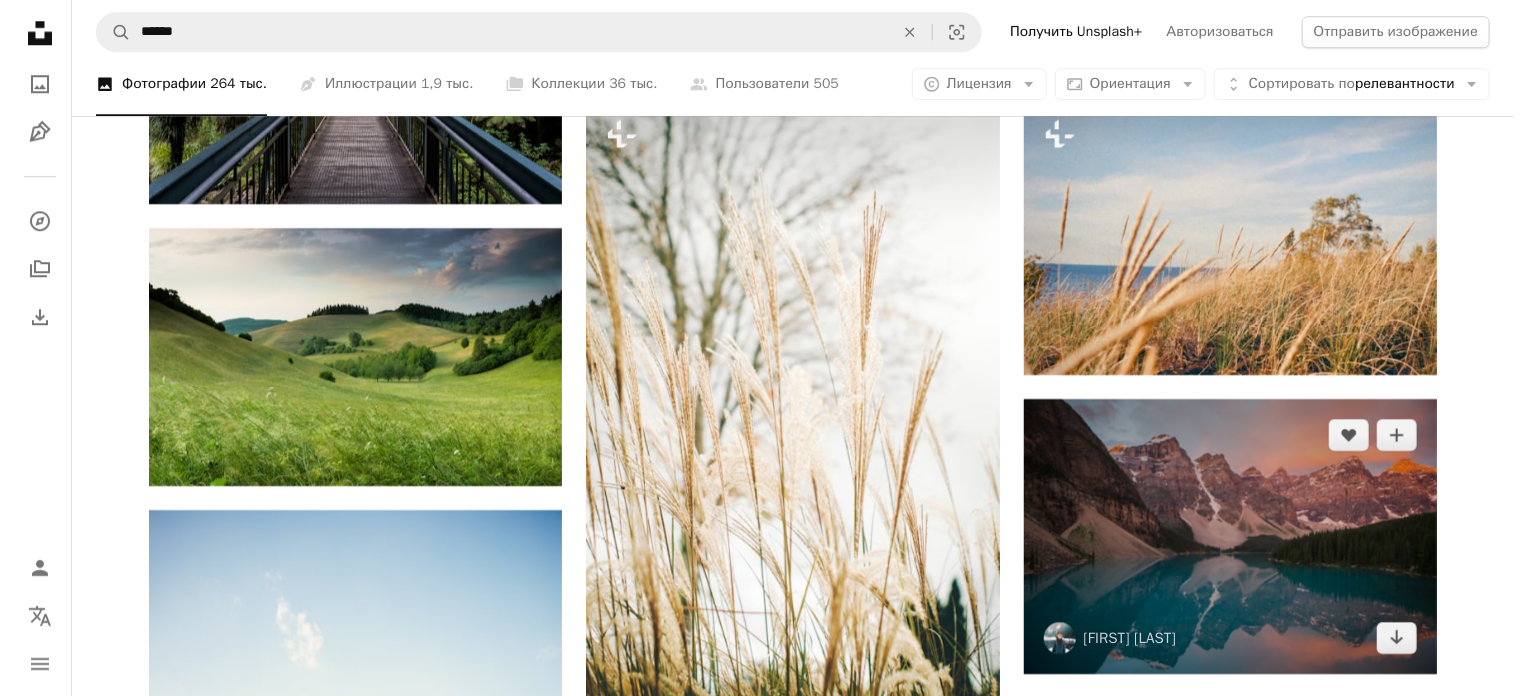 scroll, scrollTop: 10500, scrollLeft: 0, axis: vertical 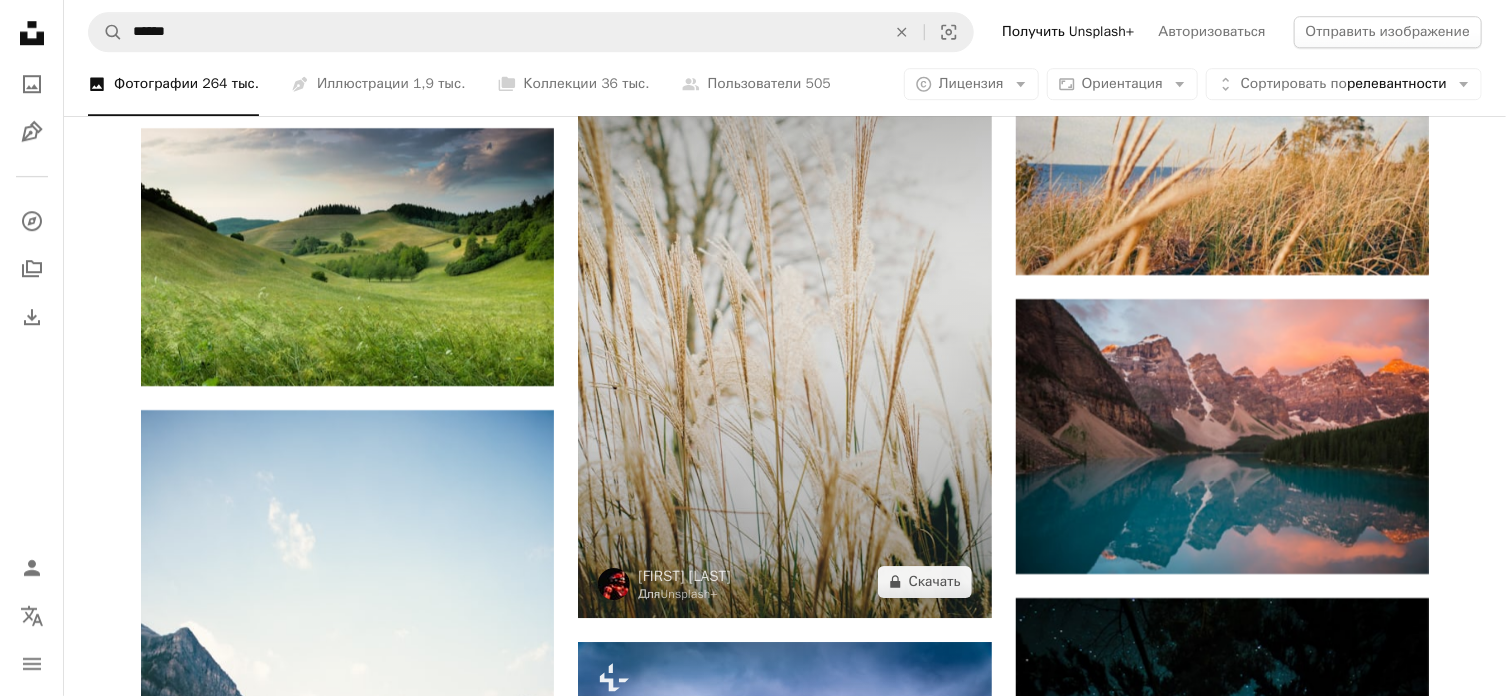 click at bounding box center (784, 308) 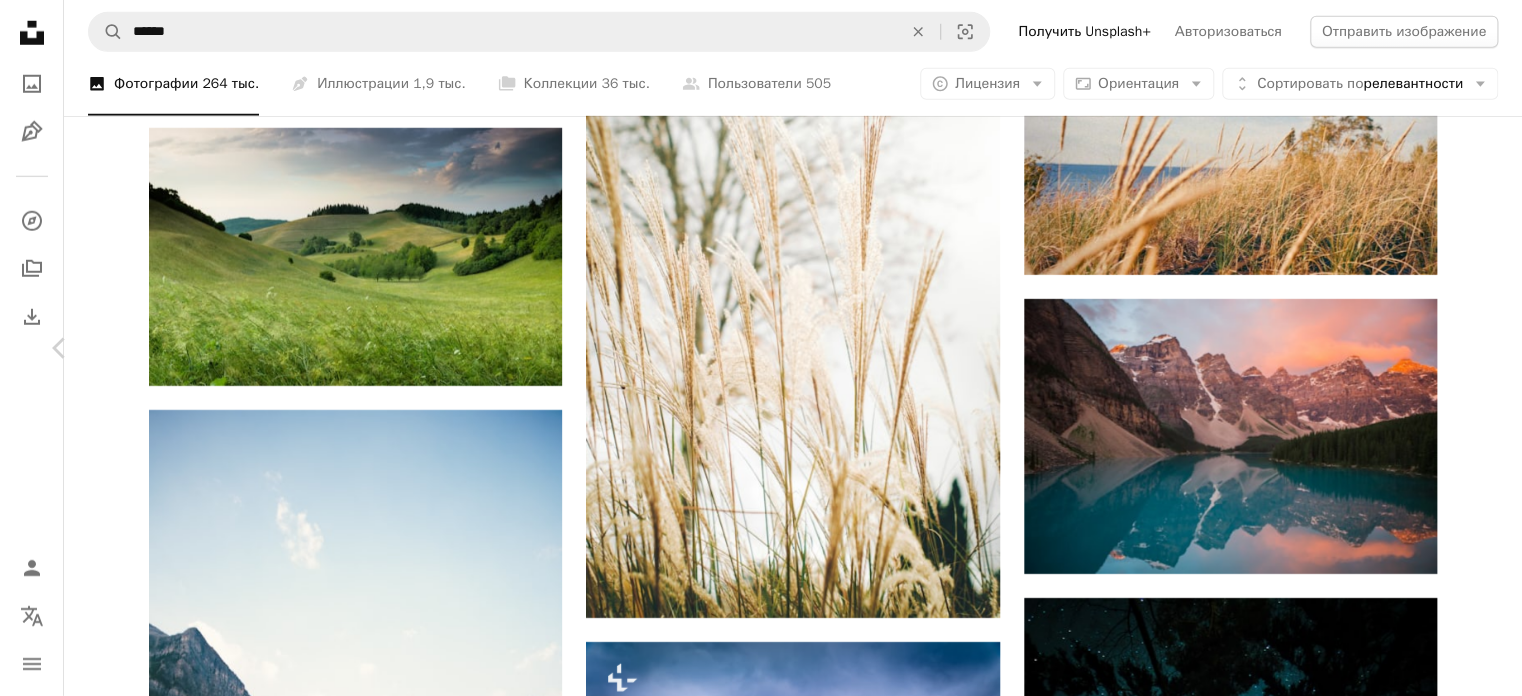 click on "Chevron right" at bounding box center (1462, 348) 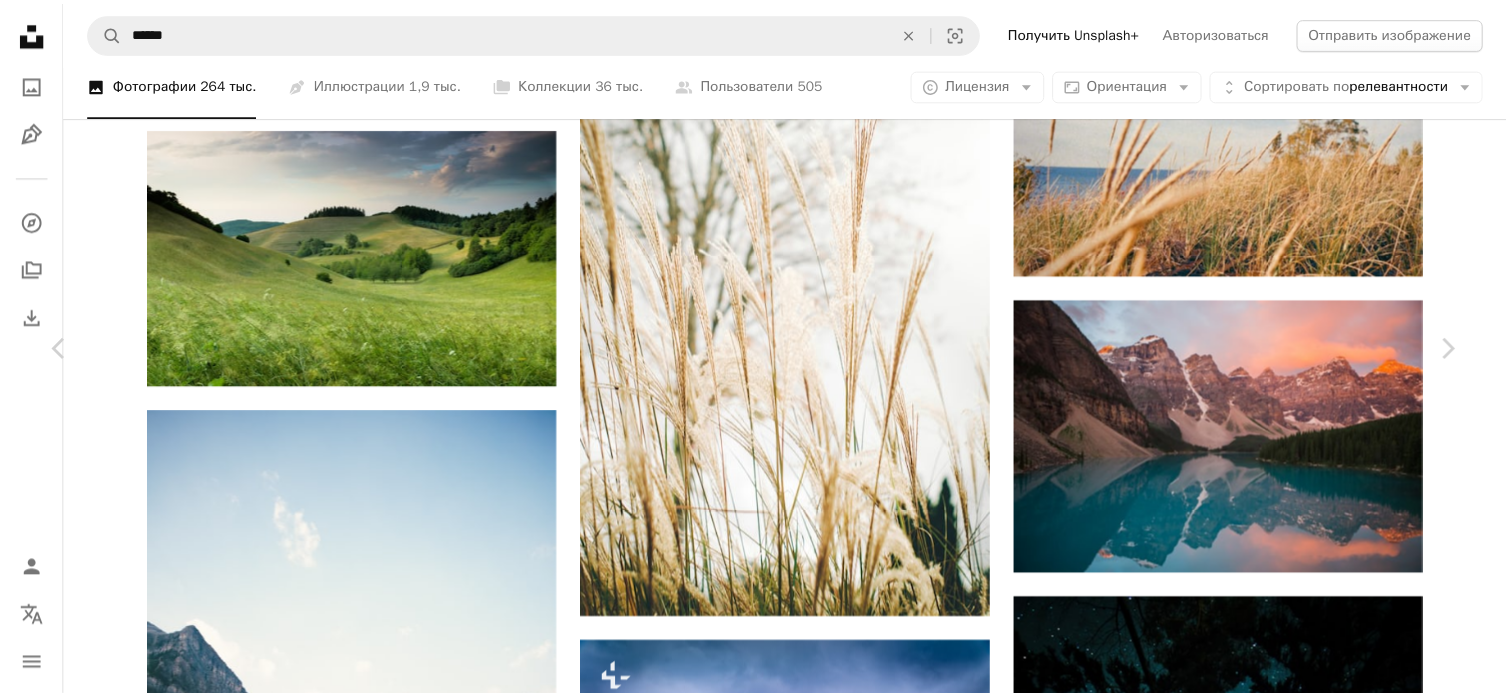 scroll, scrollTop: 100, scrollLeft: 0, axis: vertical 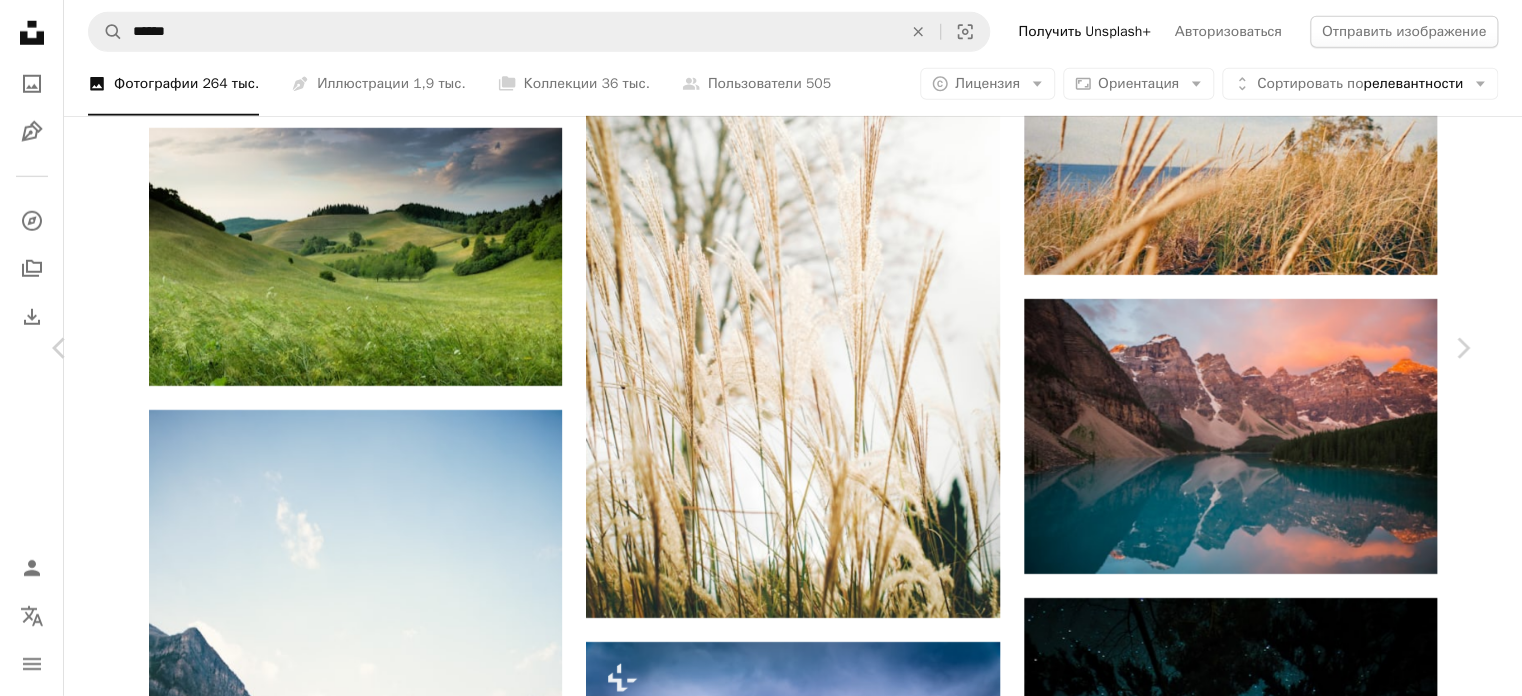 click on "[FIRST] [LAST], [LOCATION], [COUNTRY]" at bounding box center [761, 4109] 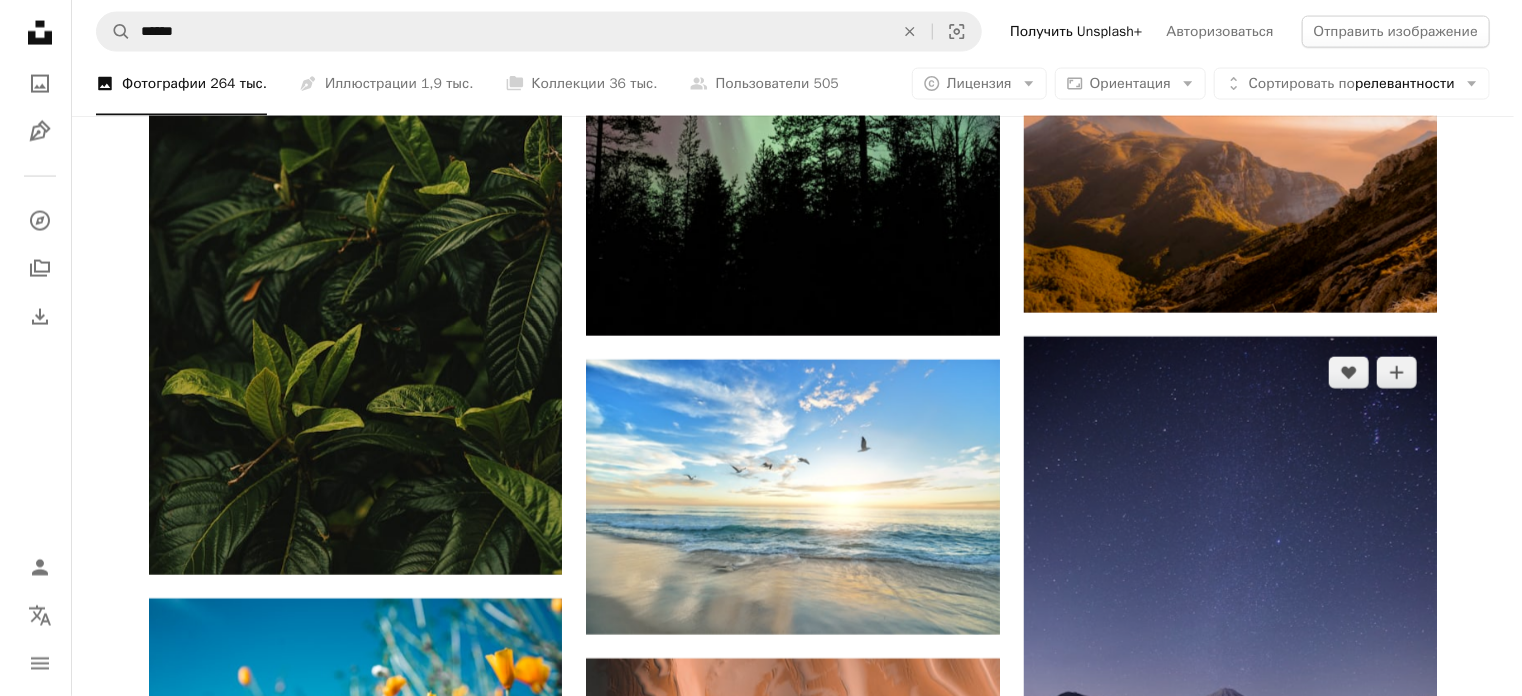 scroll, scrollTop: 17100, scrollLeft: 0, axis: vertical 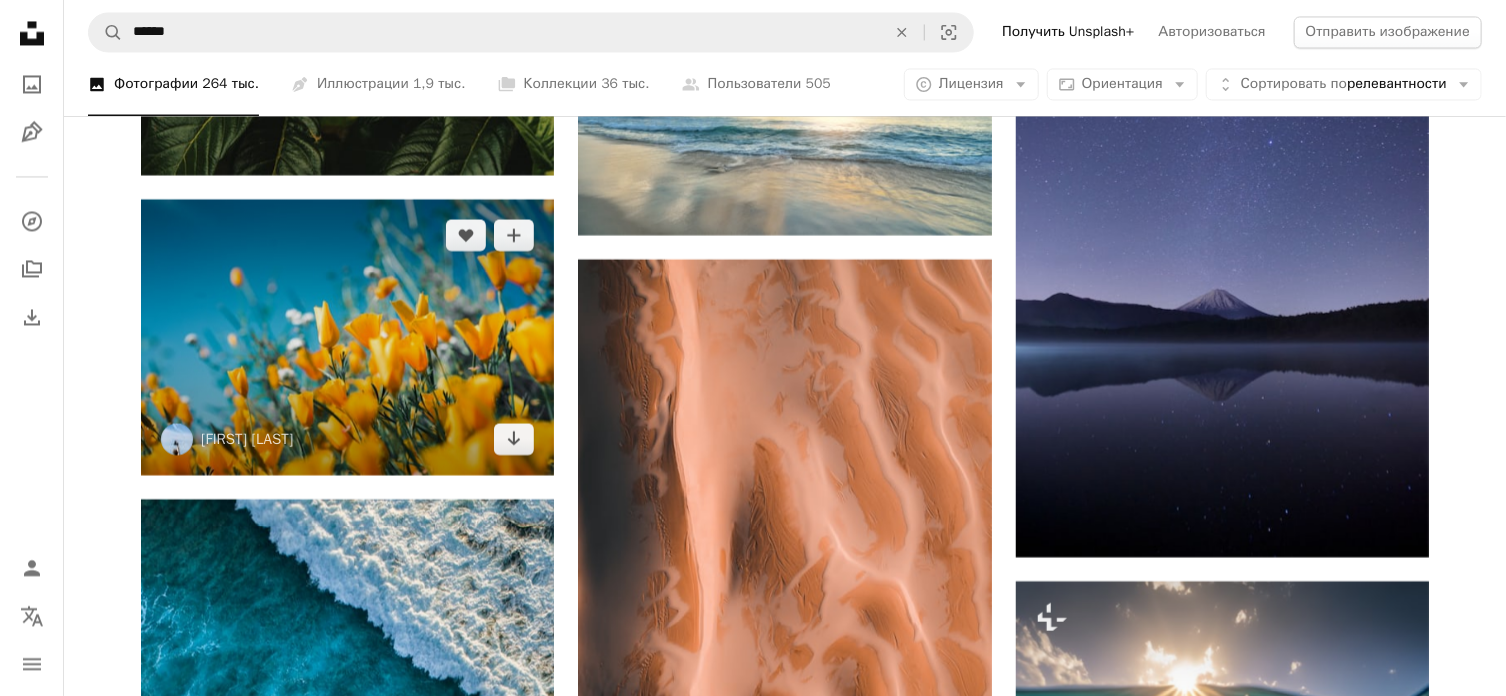 click at bounding box center (347, 337) 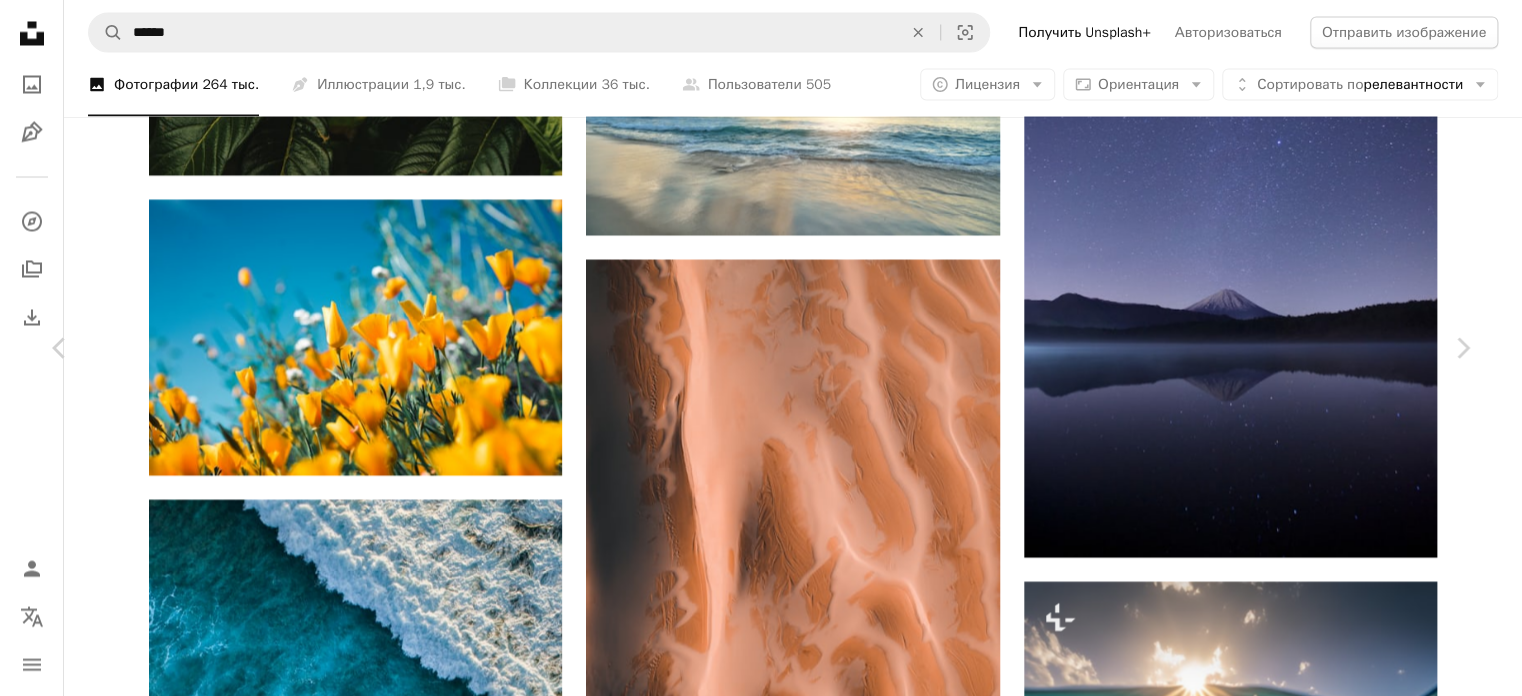 scroll, scrollTop: 0, scrollLeft: 0, axis: both 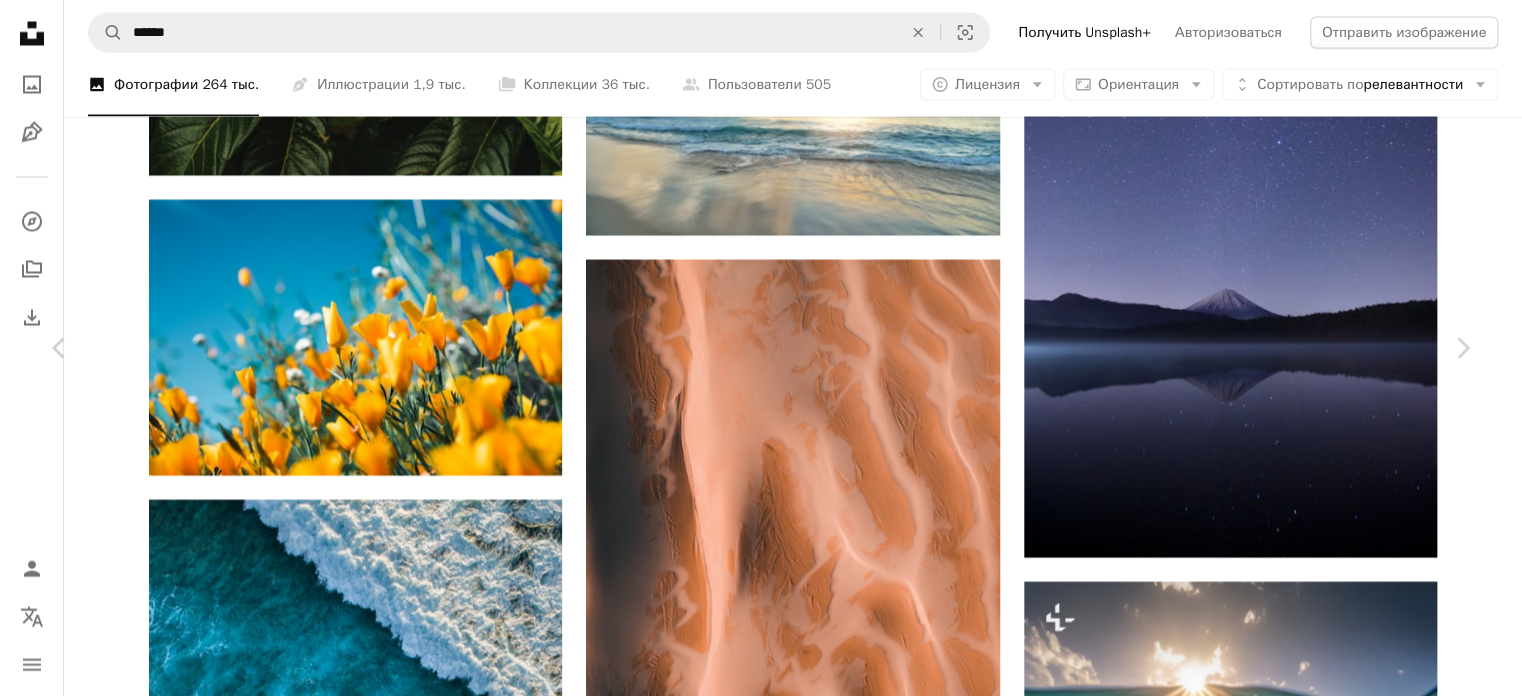 click on "Chevron down" 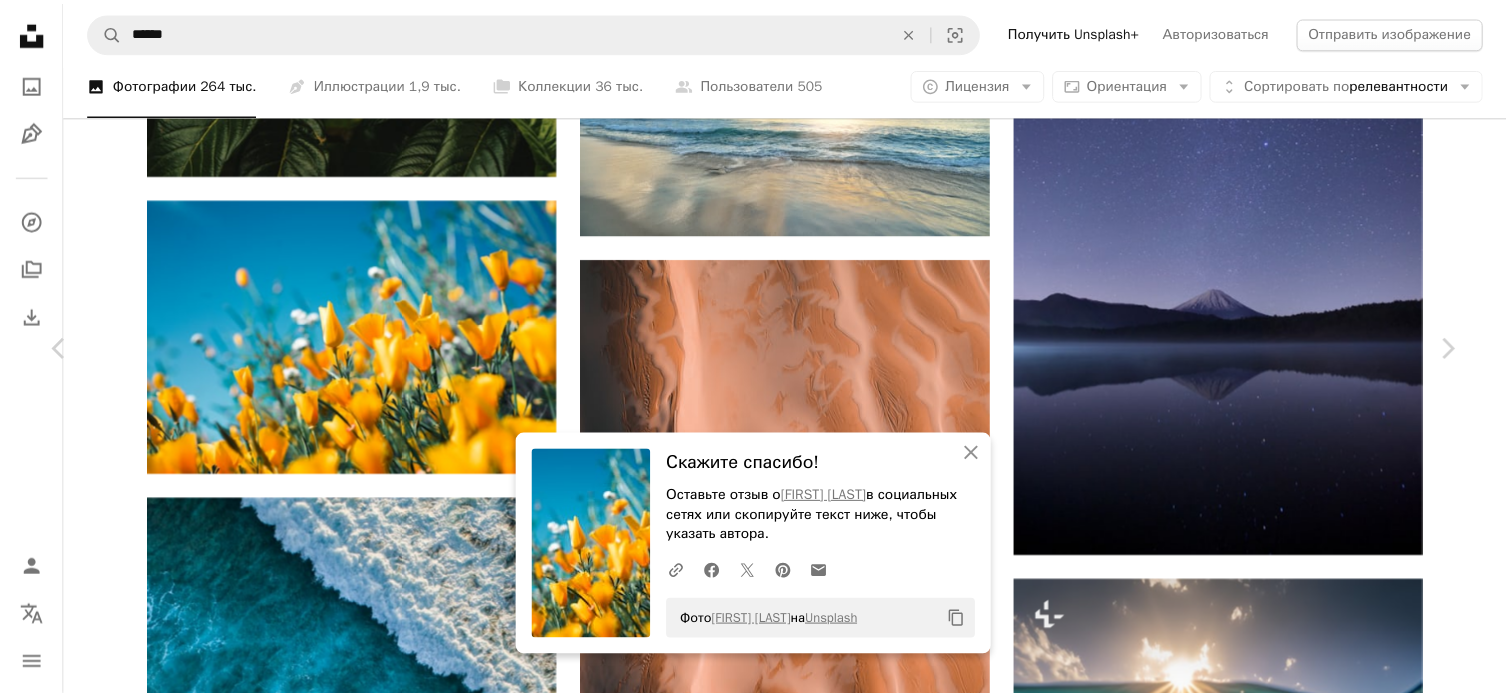 scroll, scrollTop: 608, scrollLeft: 0, axis: vertical 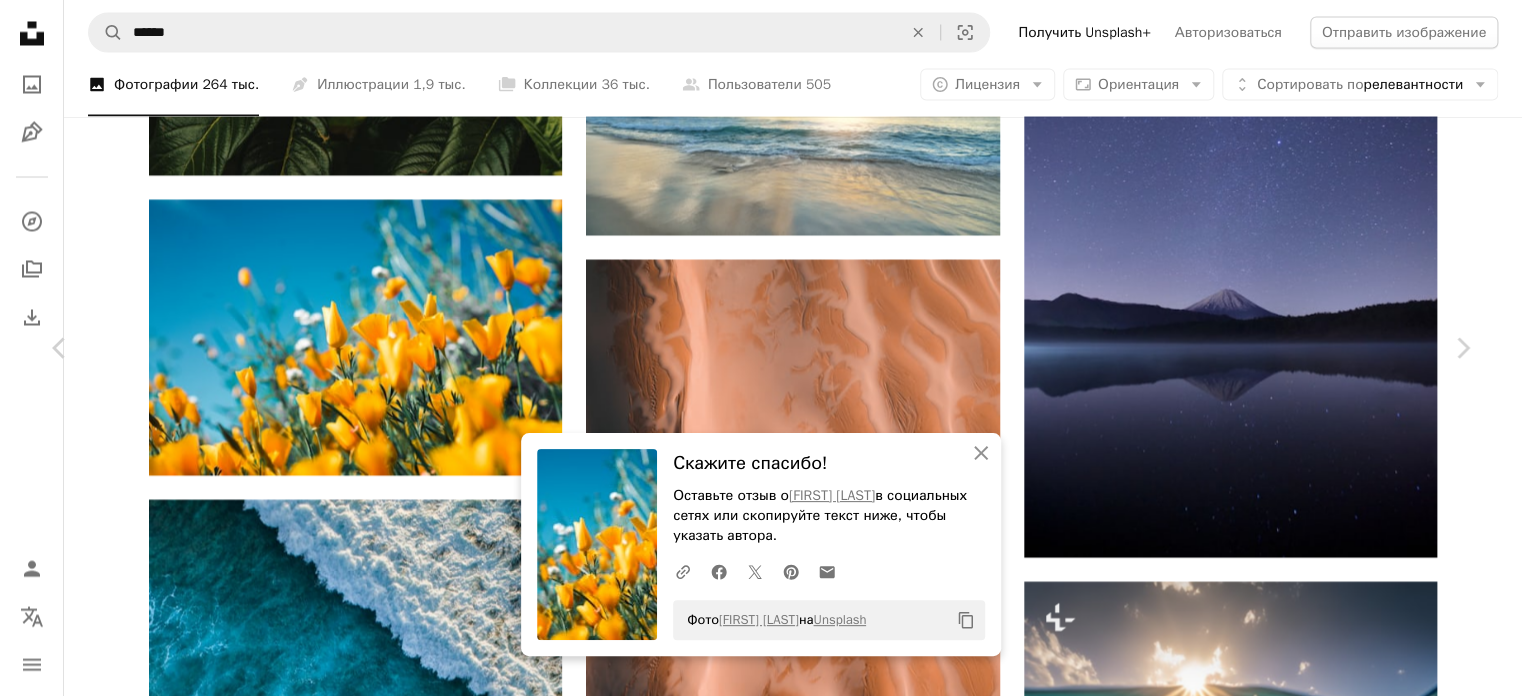 click on "An X shape Chevron left Chevron right An X shape Закрывать Скажите спасибо! Оставьте отзыв о [FIRST] [LAST] в социальных сетях или скопируйте текст ниже, чтобы указать автора. A URL sharing icon (chains) Facebook icon X (formerly Twitter) icon Pinterest icon An envelope Фото [FIRST] [LAST] на Unsplash
Copy content [FIRST] [LAST] monstercritic A heart A plus sign Редактировать изображение   Plus sign for Unsplash+ Скачать бесплатно Chevron down Zoom in Просмотры 239,278,880 Загрузки 1,826,392 Показано в Фотографии  ,  Весна A forward-right arrow Делиться Info icon Информация More Actions A map marker [CITY], [COUNTRY] Calendar outlined Опубликовано 29 марта 2017 г. Camera SONY, ILCE-7RM2 Safety лицензии Unsplash сад" at bounding box center (761, 5893) 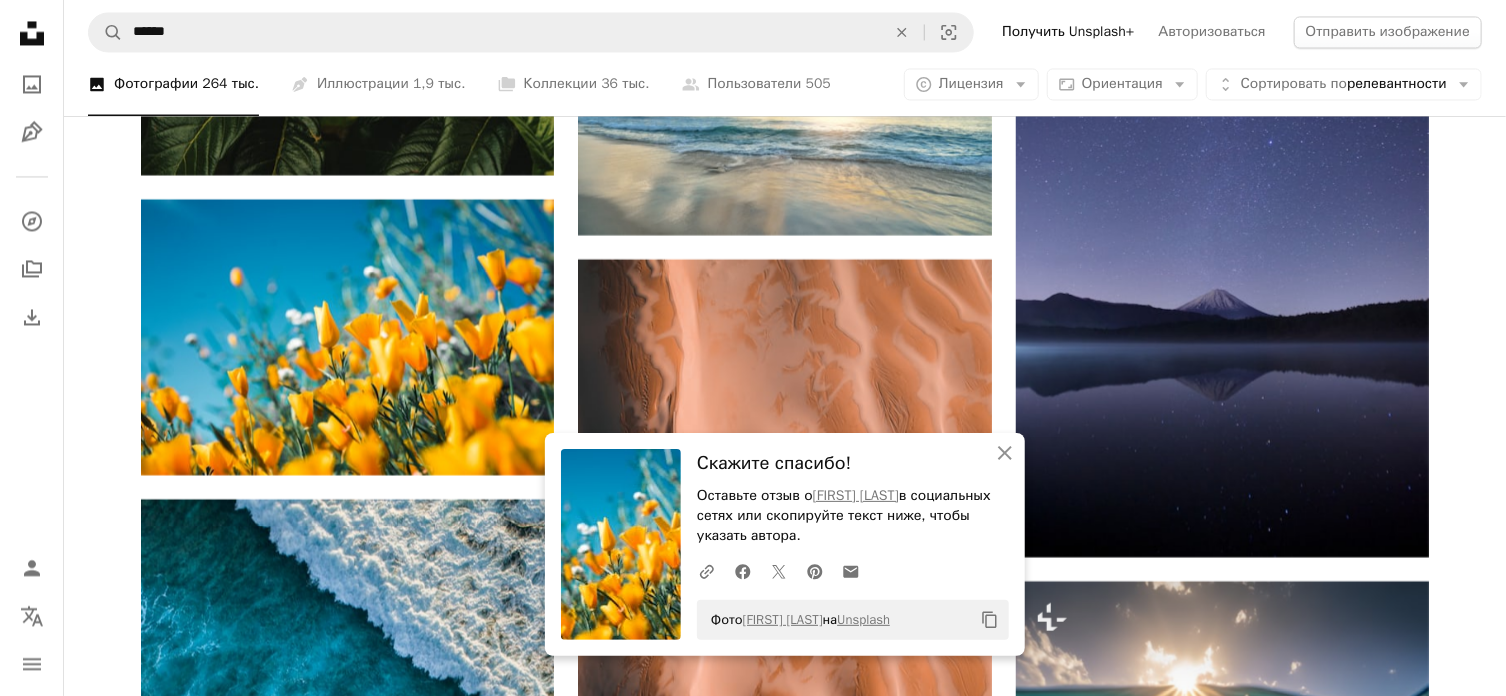 scroll, scrollTop: 17300, scrollLeft: 0, axis: vertical 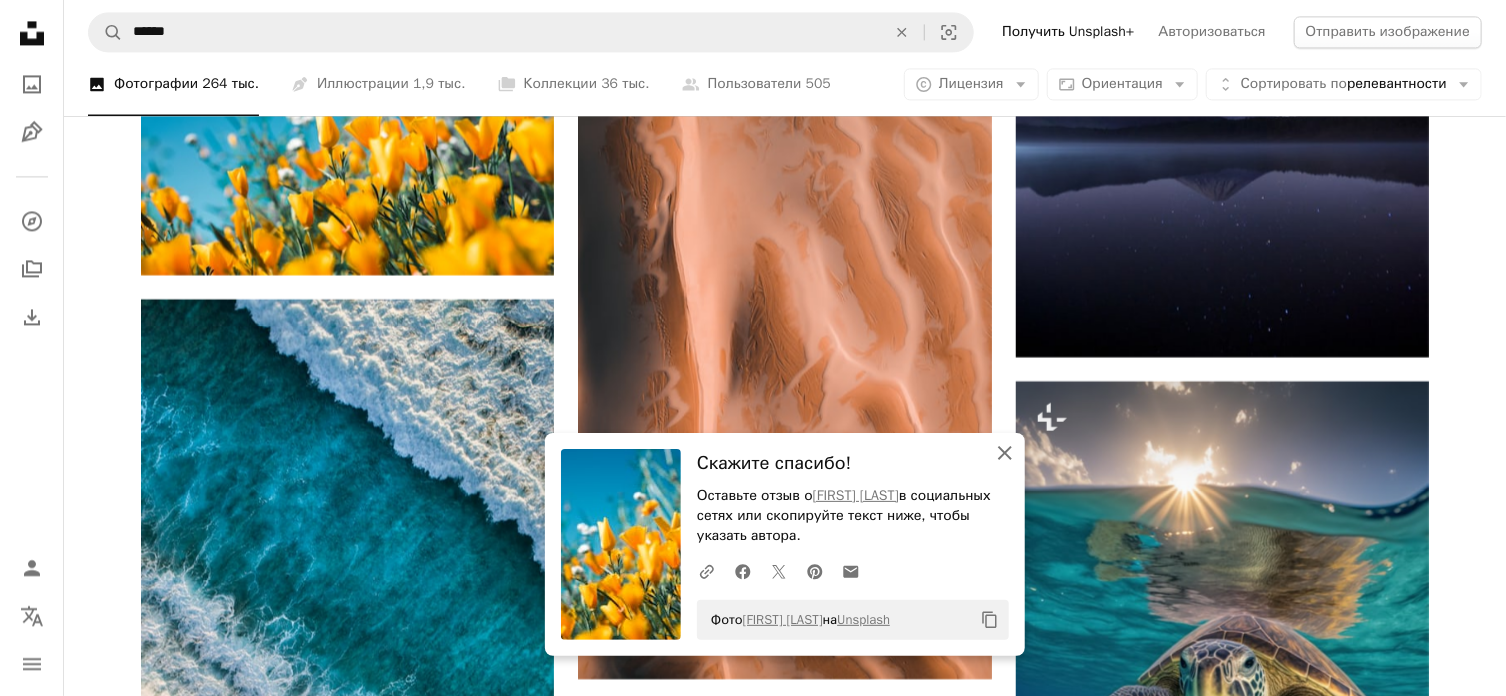 click on "An X shape" 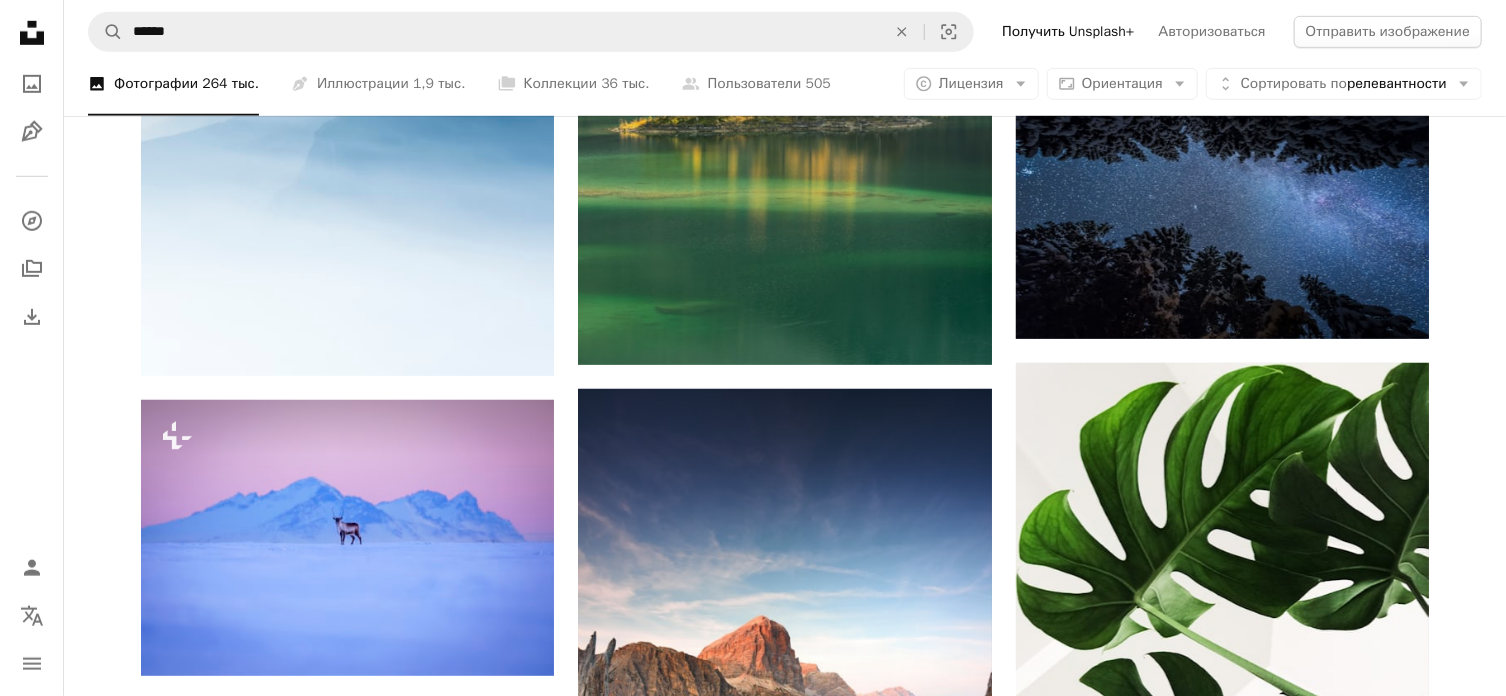 scroll, scrollTop: 19800, scrollLeft: 0, axis: vertical 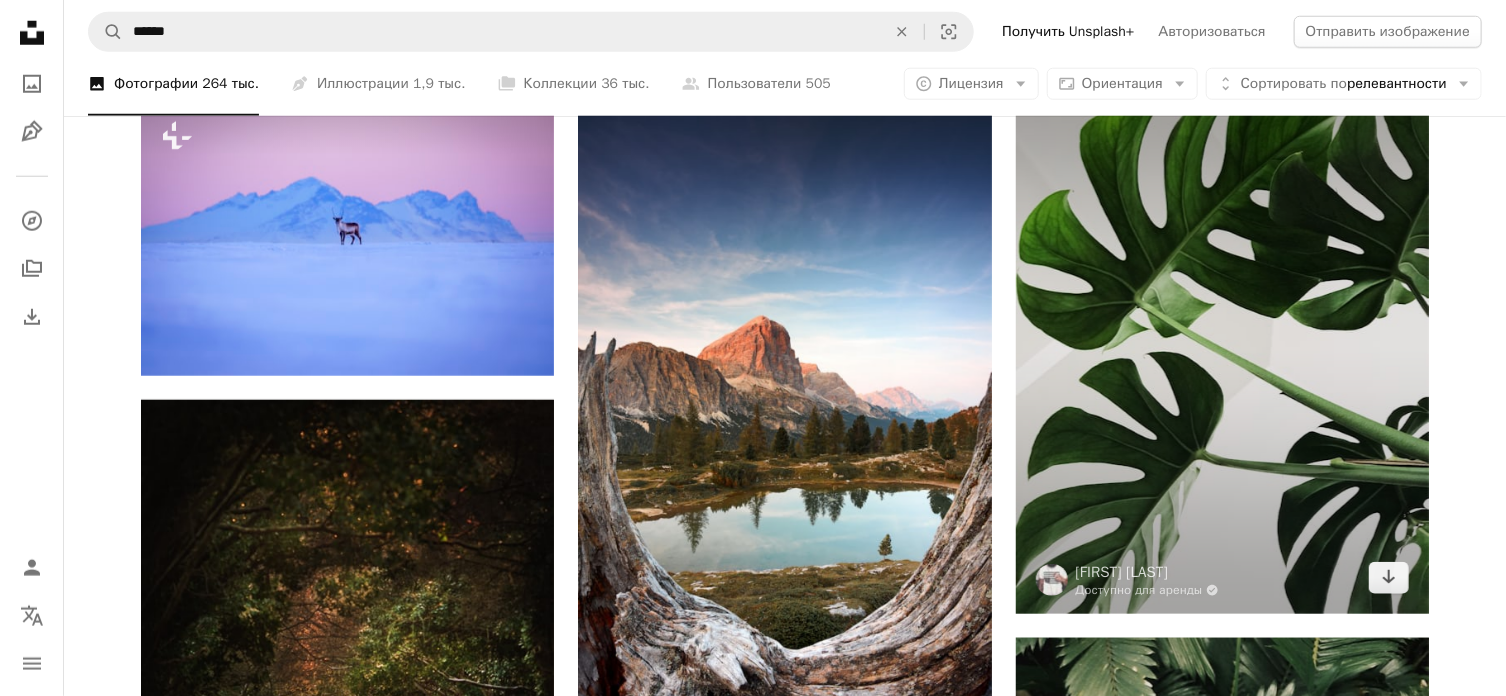 click at bounding box center (1222, 338) 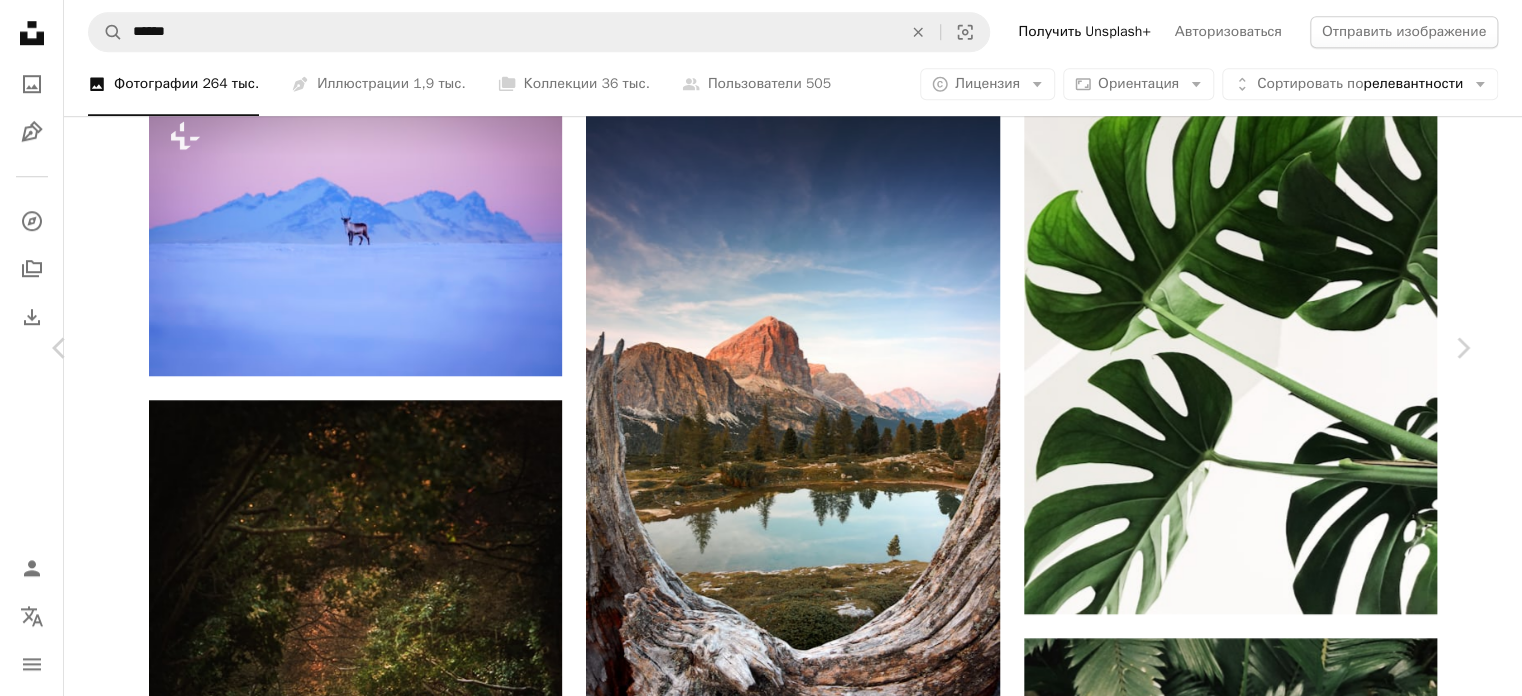 click on "Chevron down" 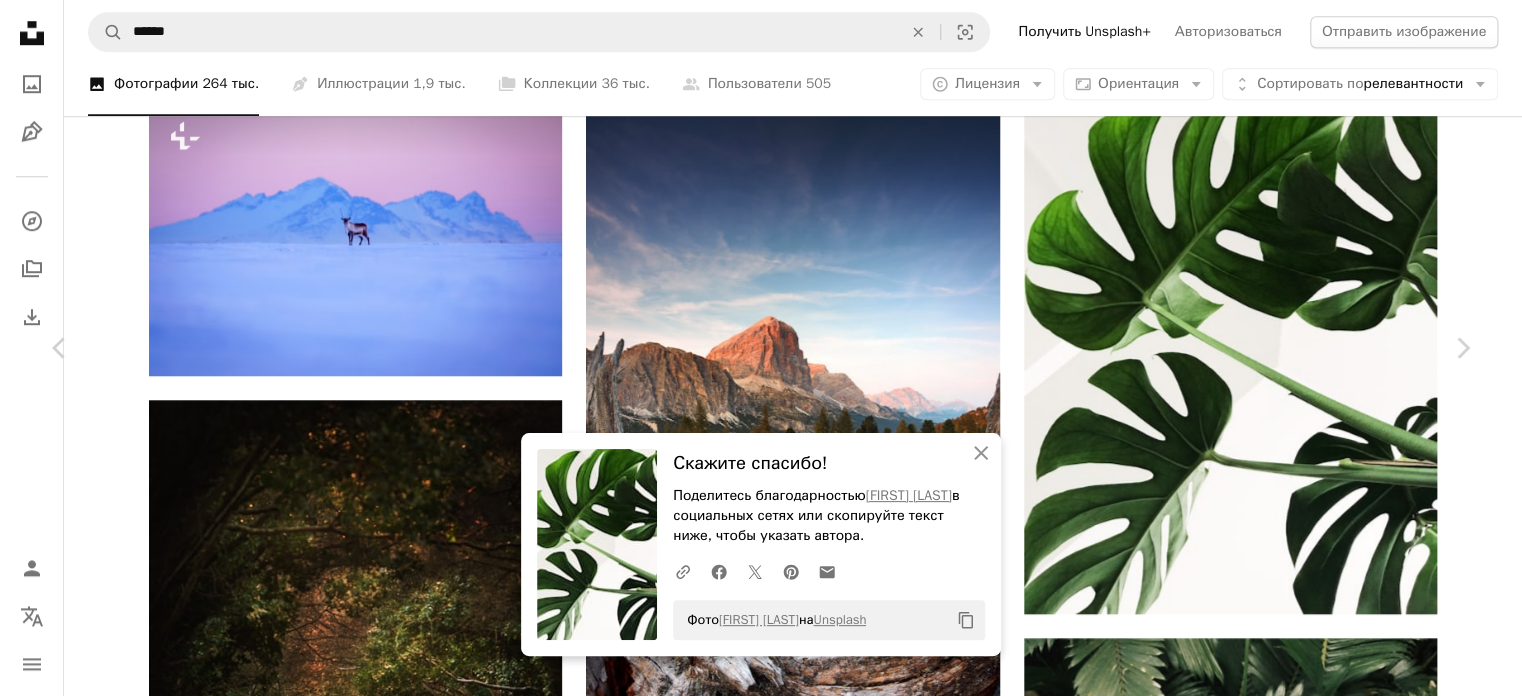 click on "An X shape Chevron left Chevron right An X shape Закрывать Скажите спасибо! Поделитесь благодарностью Крису Ли в социальных сетях или скопируйте текст ниже, чтобы указать автора. A URL sharing icon (chains) Facebook icon X (formerly Twitter) icon Pinterest icon An envelope Фото Криса Ли на Unsplash
Copy content Крис Ли Доступно для аренды A checkmark inside of a circle A heart A plus sign Редактировать изображение   Plus sign for Unsplash+ Скачать бесплатно Chevron down Zoom in Просмотры 135,888,534 Загрузки 1,478,738 Показано в Фотографии  ,  Здоровье и благополучие  ,  Природа A forward-right arrow Делиться Info icon Информация More Actions За листьями. A map marker [CITY], [COUNTRY] Calendar outlined" at bounding box center [761, 3193] 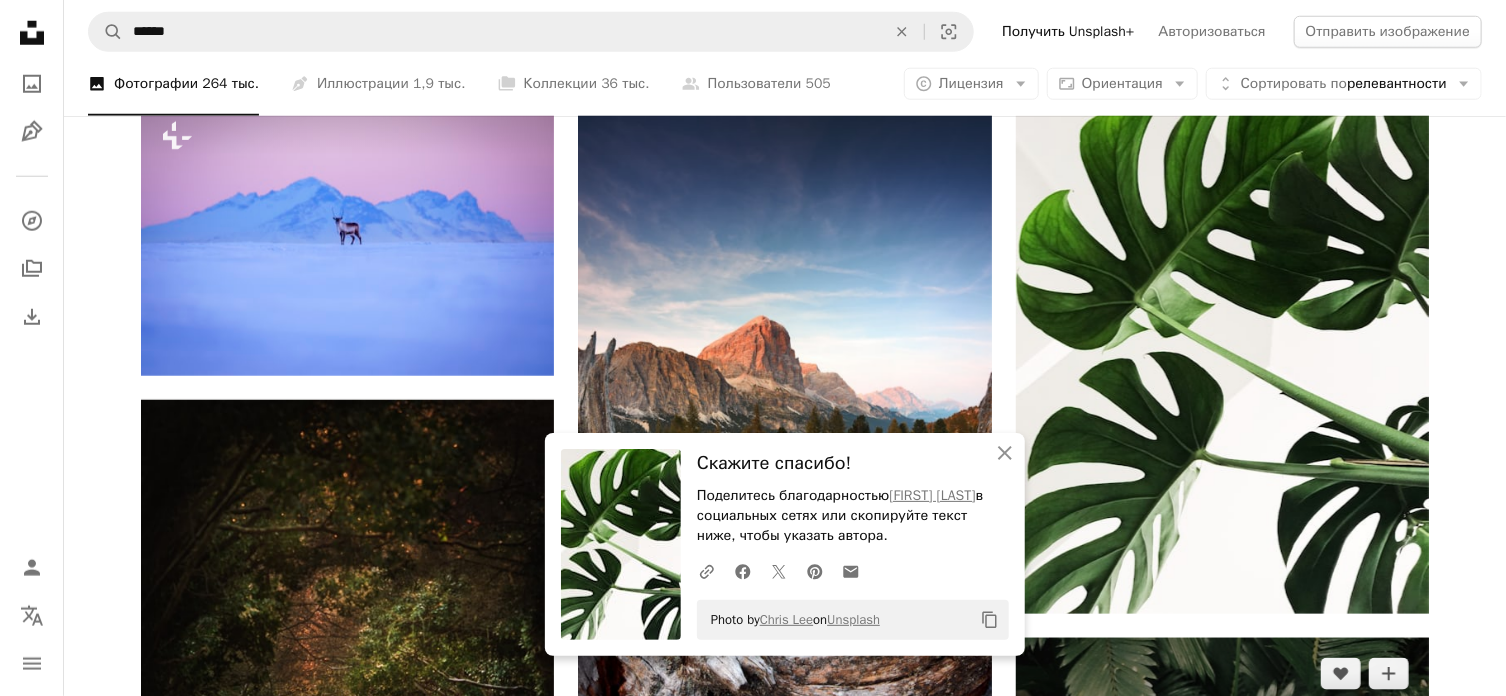scroll, scrollTop: 20200, scrollLeft: 0, axis: vertical 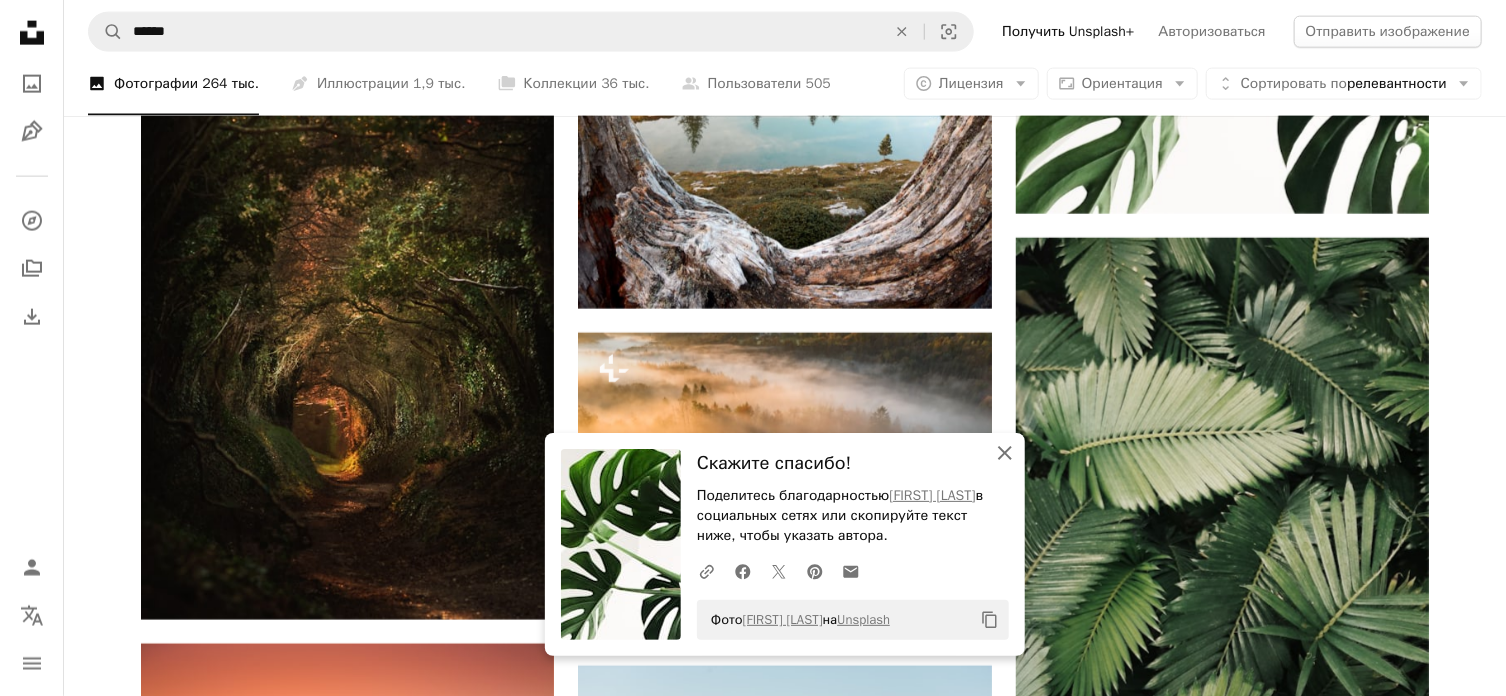 click 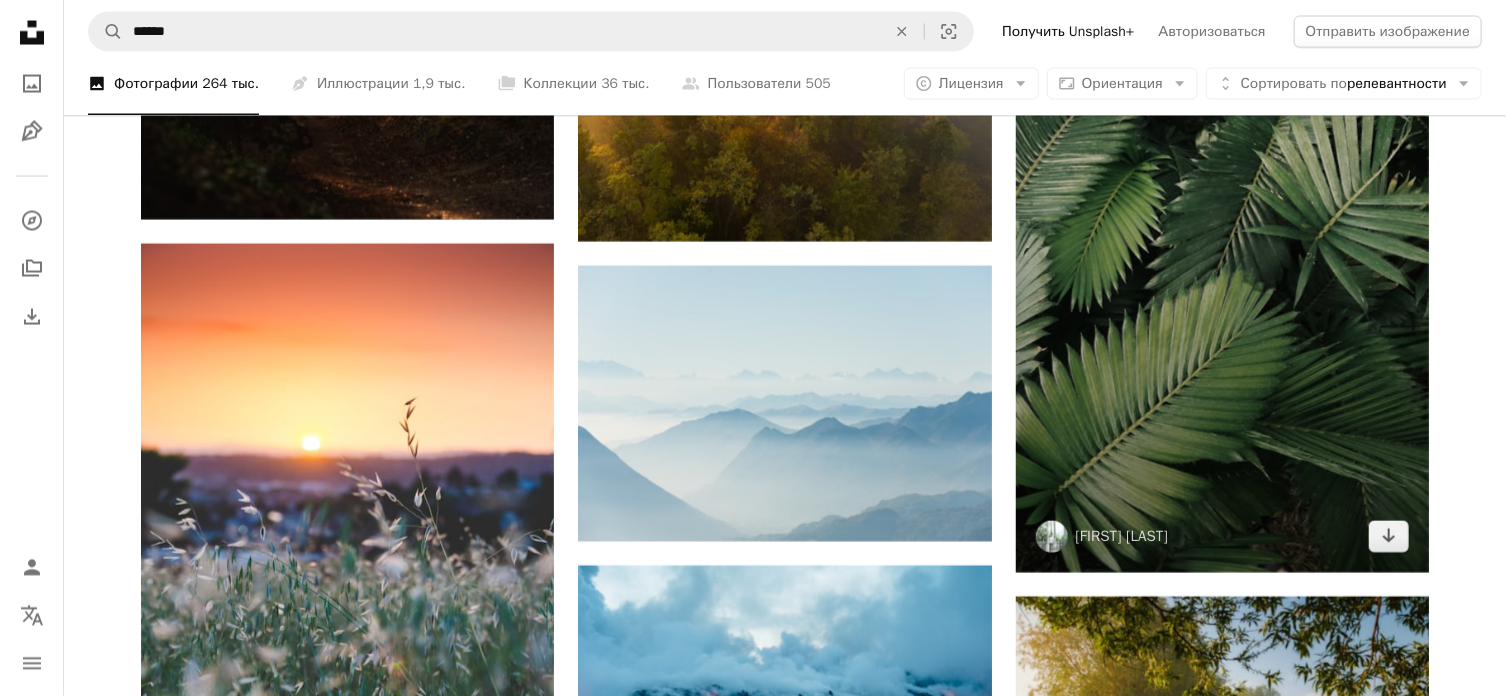 scroll, scrollTop: 20700, scrollLeft: 0, axis: vertical 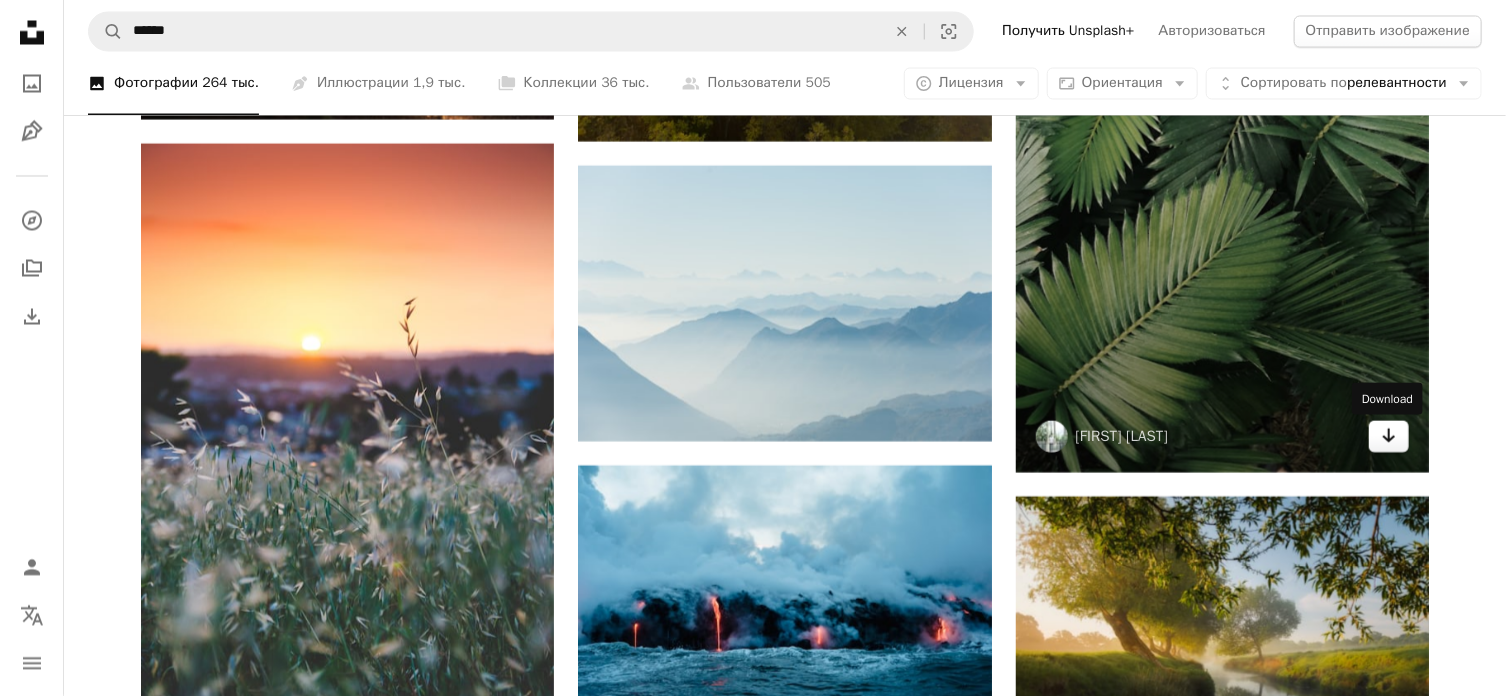 click 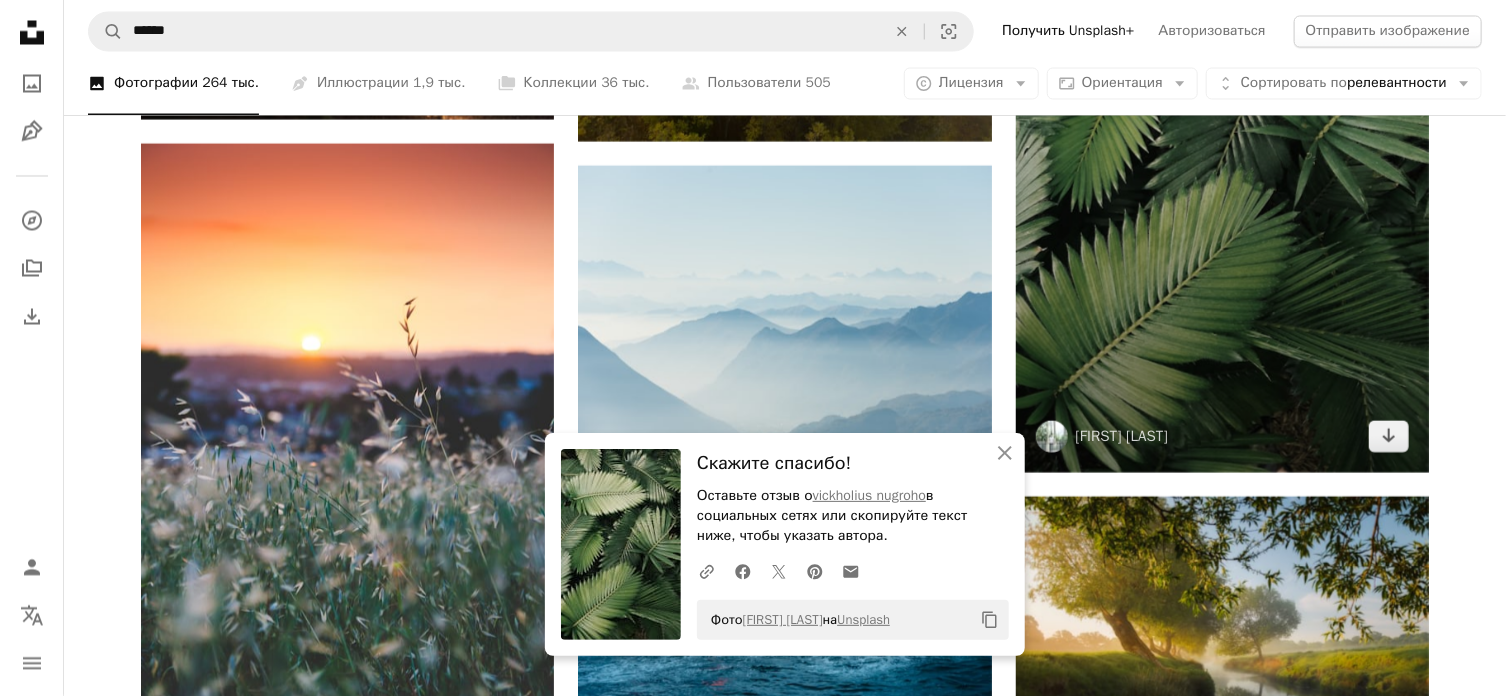 click at bounding box center [1222, 105] 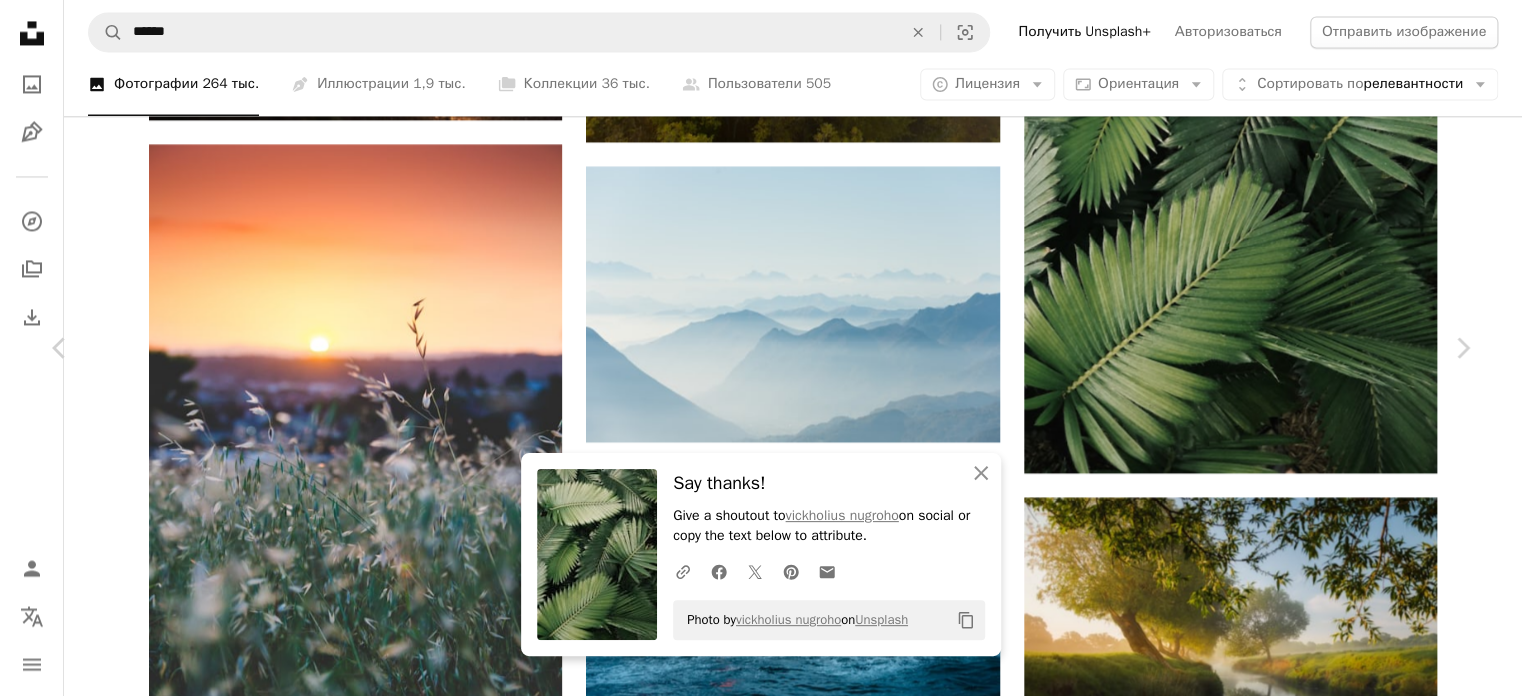click on "Chevron down" 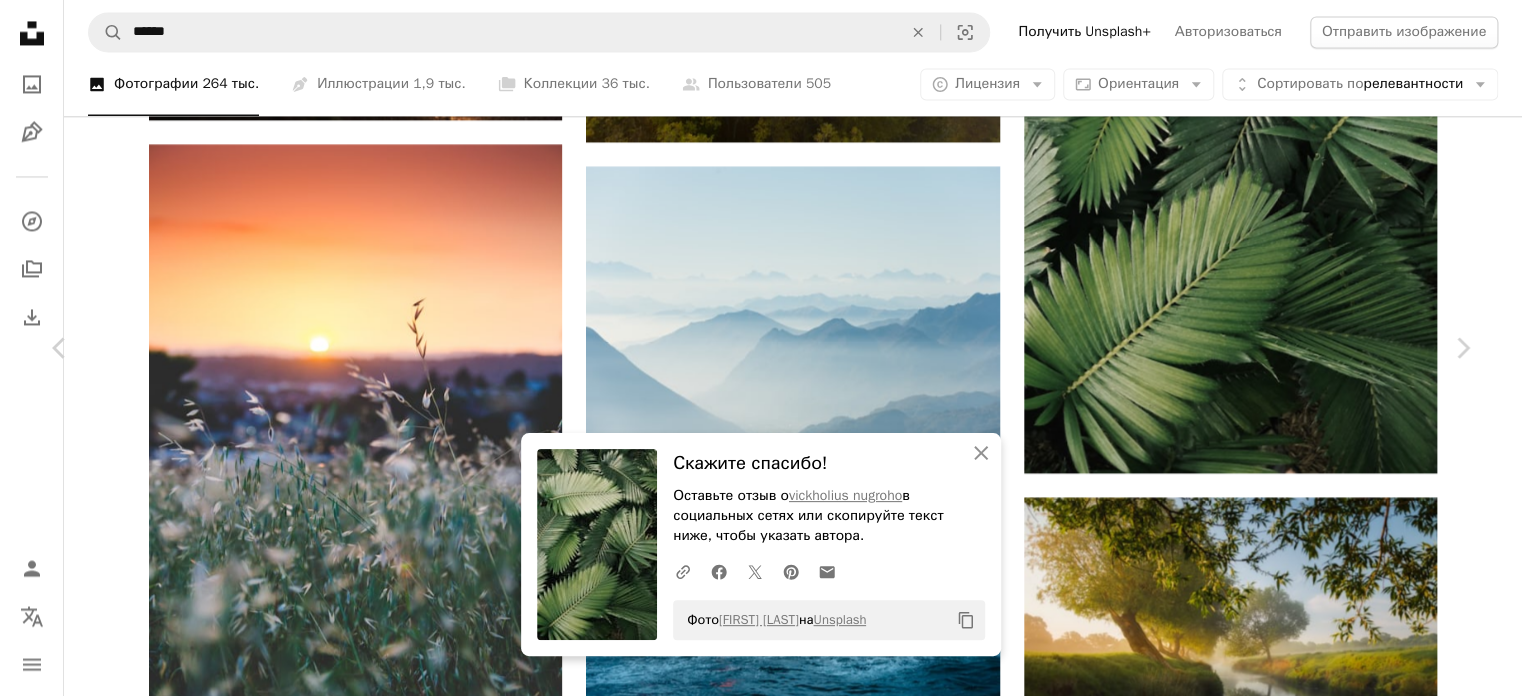click on "Средний    (  [NUMBER] x [NUMBER]  )" at bounding box center (1198, 4490) 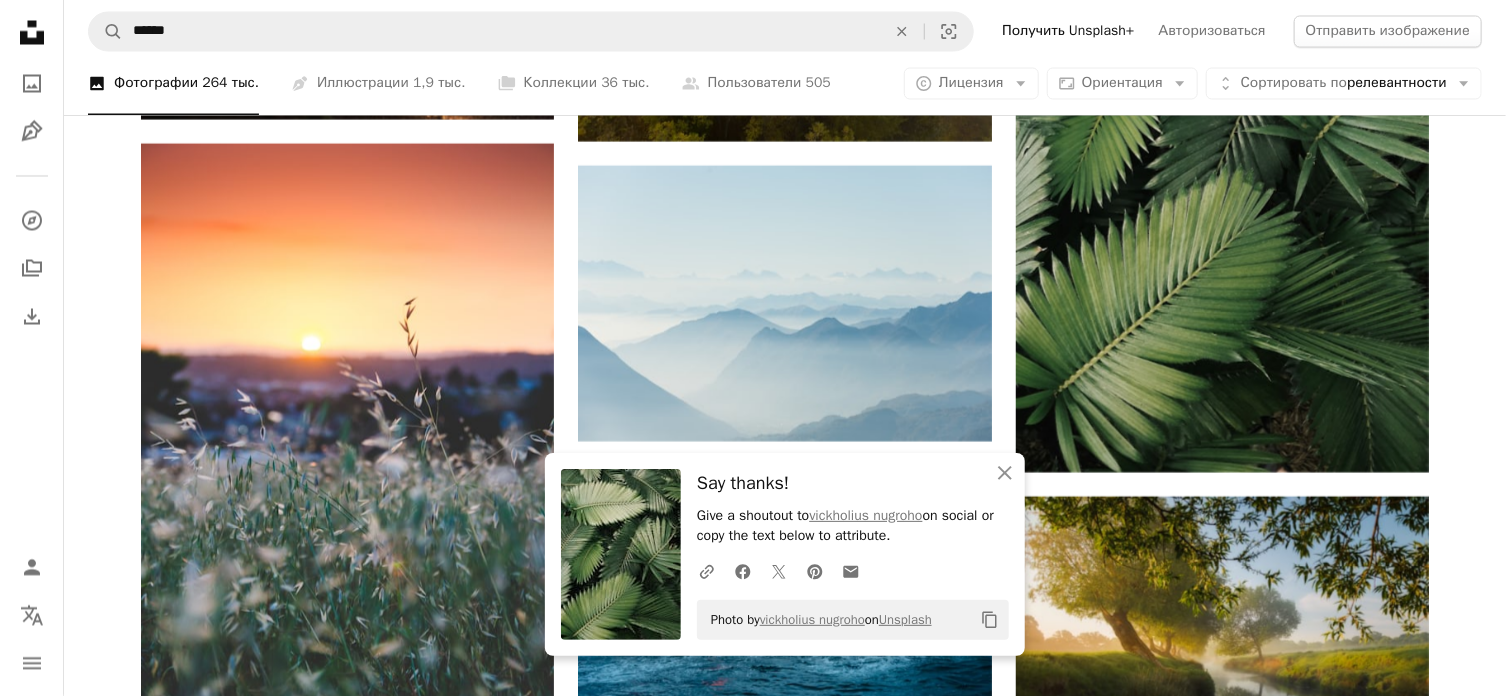 click on "Повышен A heart A plus sign НЕОМ Создано для перемен    ↗ Arrow pointing down Plus sign for Unsplash+ A heart A plus sign [FIRST] [LAST] Для  Unsplash+ A lock   Скачать A heart A plus sign v2osk Доступно для аренды A checkmark inside of a circle Arrow pointing down Plus sign for Unsplash+ A heart A plus sign [FIRST] [LAST] Для  Unsplash+ A lock   Скачать A heart A plus sign Клеман М. Доступно для аренды A checkmark inside of a circle Arrow pointing down A heart A plus sign [FIRST] [LAST] Доступно для аренды A checkmark inside of a circle Arrow pointing down A heart A plus sign [FIRST] [LAST] Доступно для аренды A checkmark inside of a circle Arrow pointing down A heart A plus sign [FIRST] [LAST] Доступно для аренды A checkmark inside of a circle Arrow pointing down" at bounding box center (785, -8035) 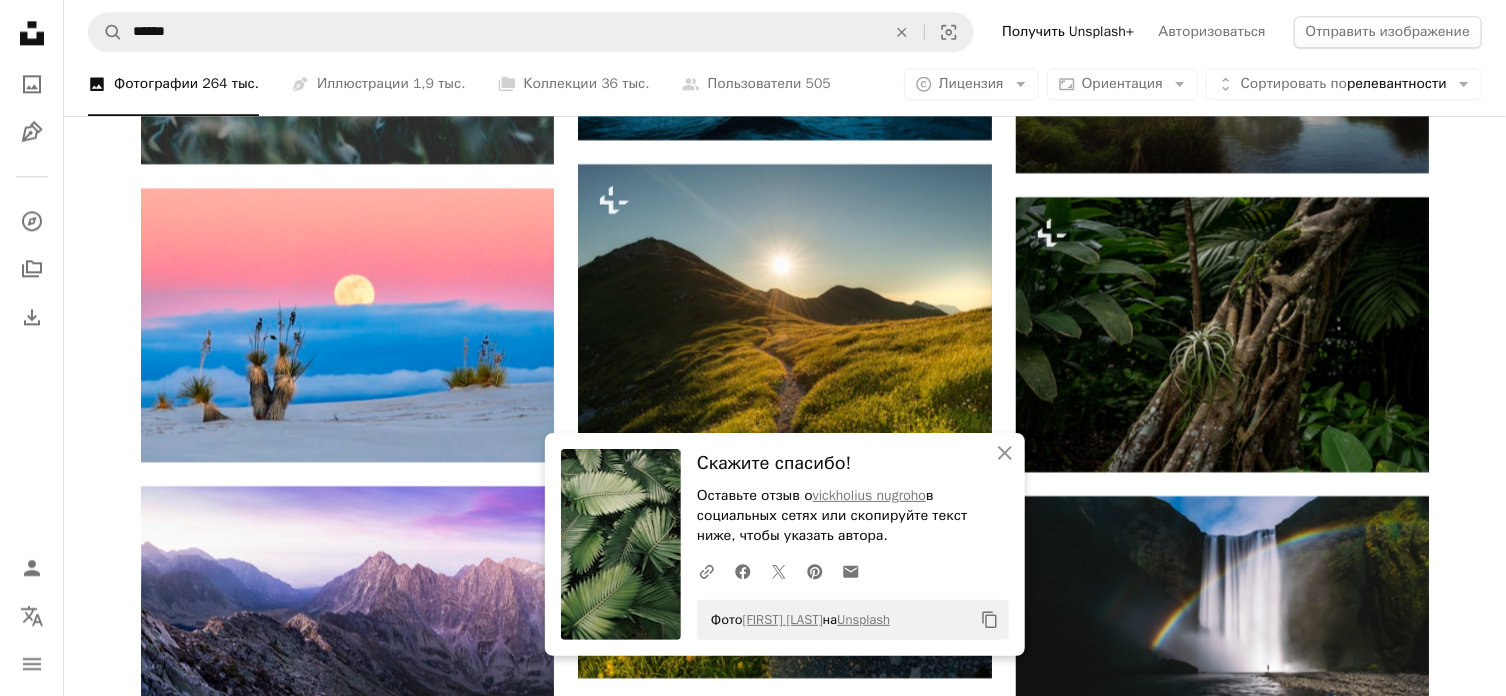 scroll, scrollTop: 21400, scrollLeft: 0, axis: vertical 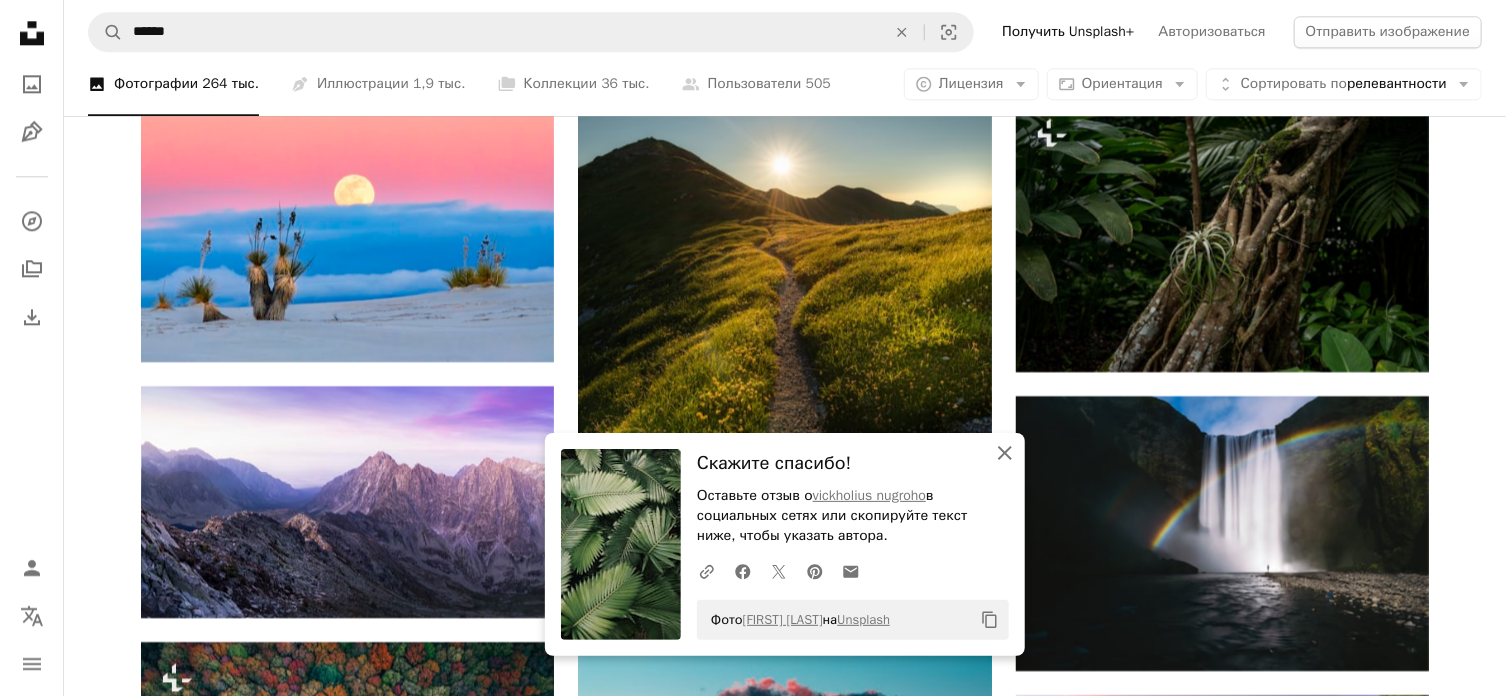 click 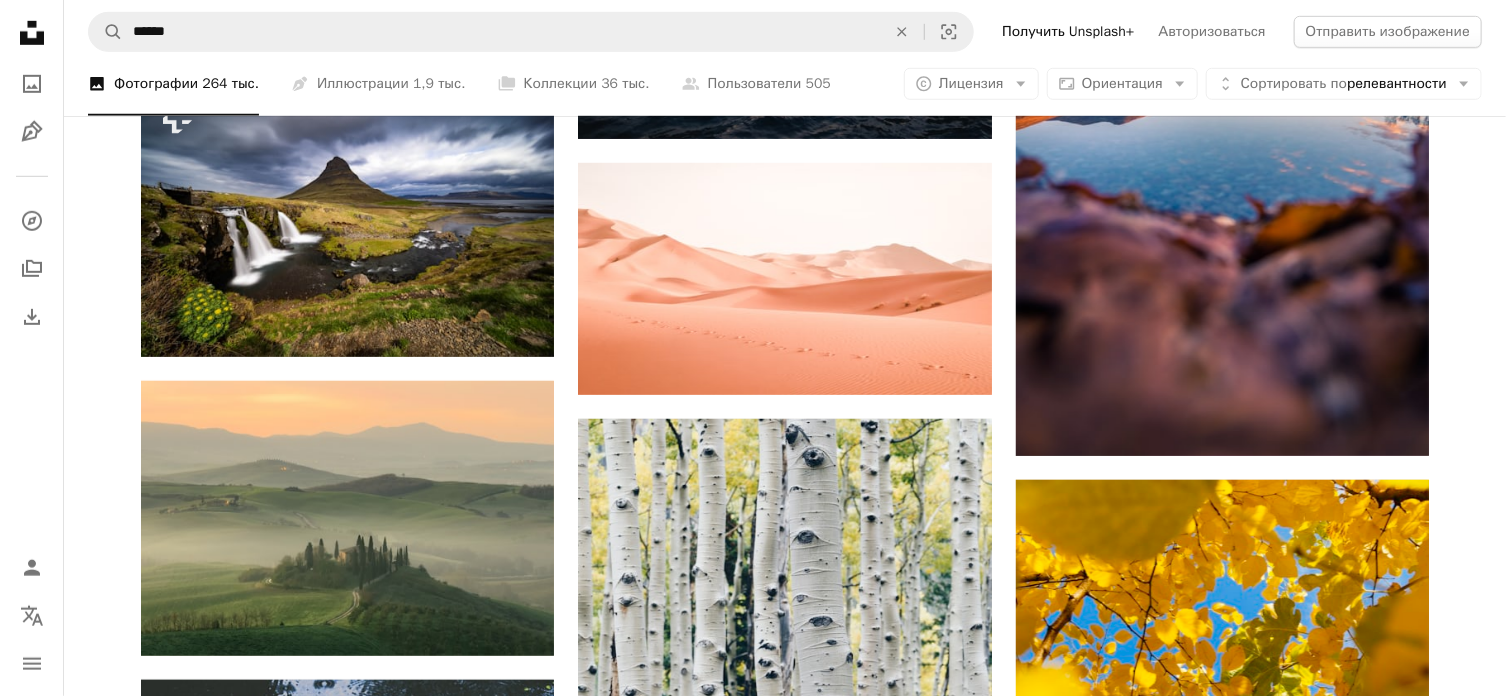 scroll, scrollTop: 30900, scrollLeft: 0, axis: vertical 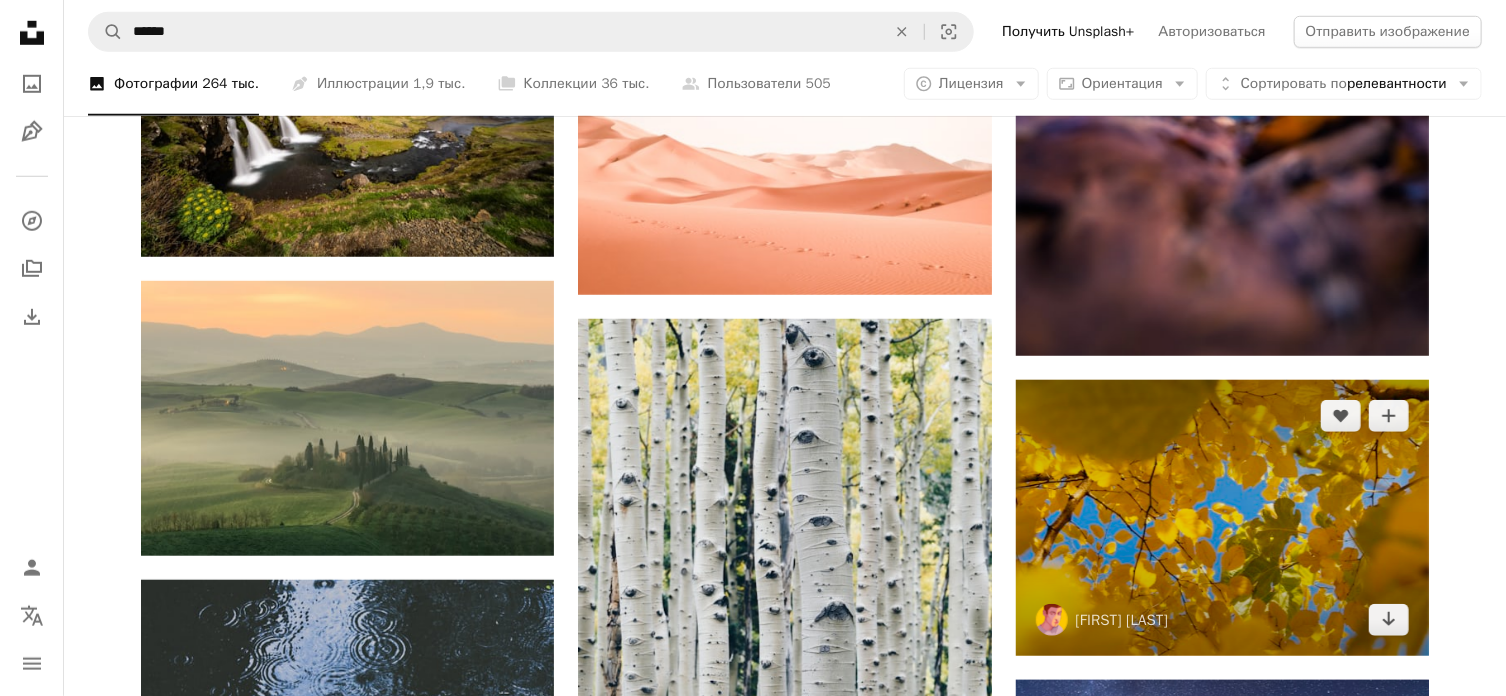 click at bounding box center [1222, 517] 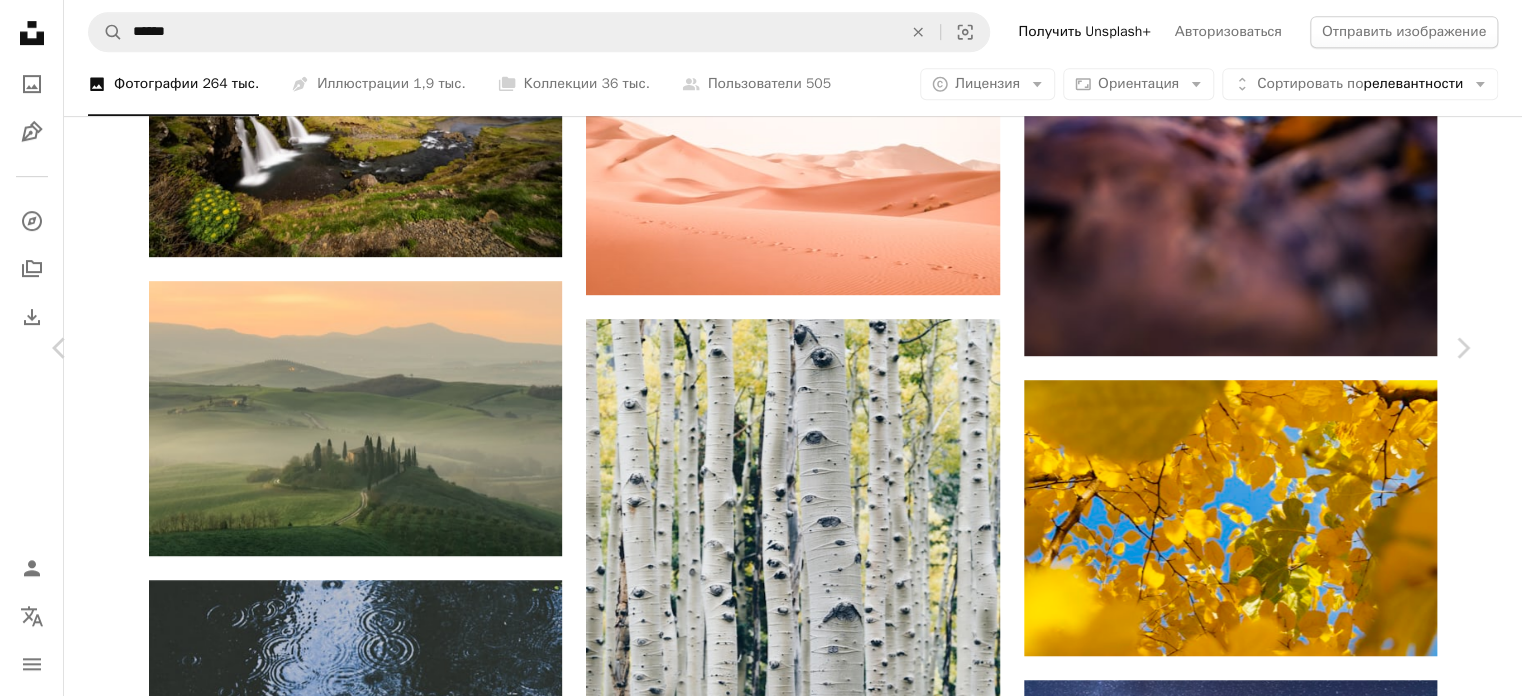 click on "Chevron down" 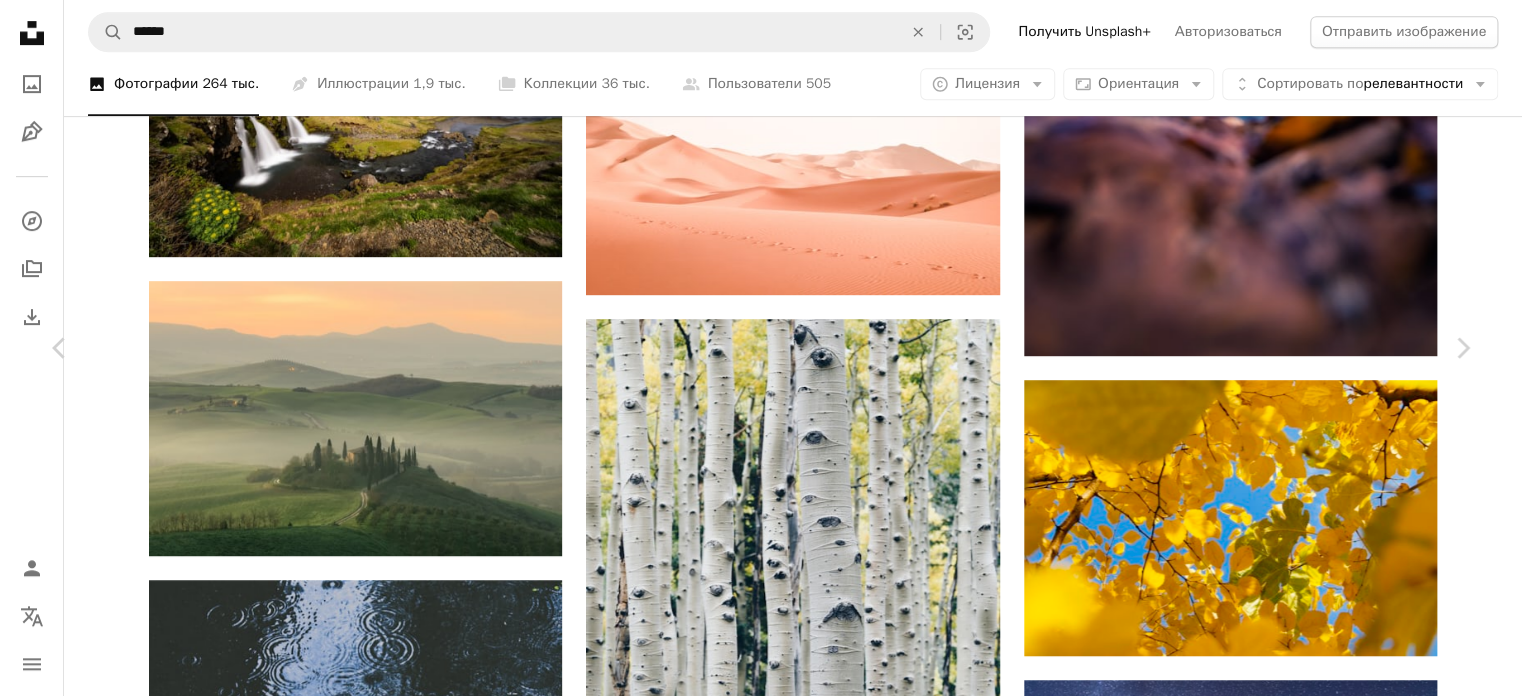 click on "3534 x 2356" at bounding box center [1277, 4895] 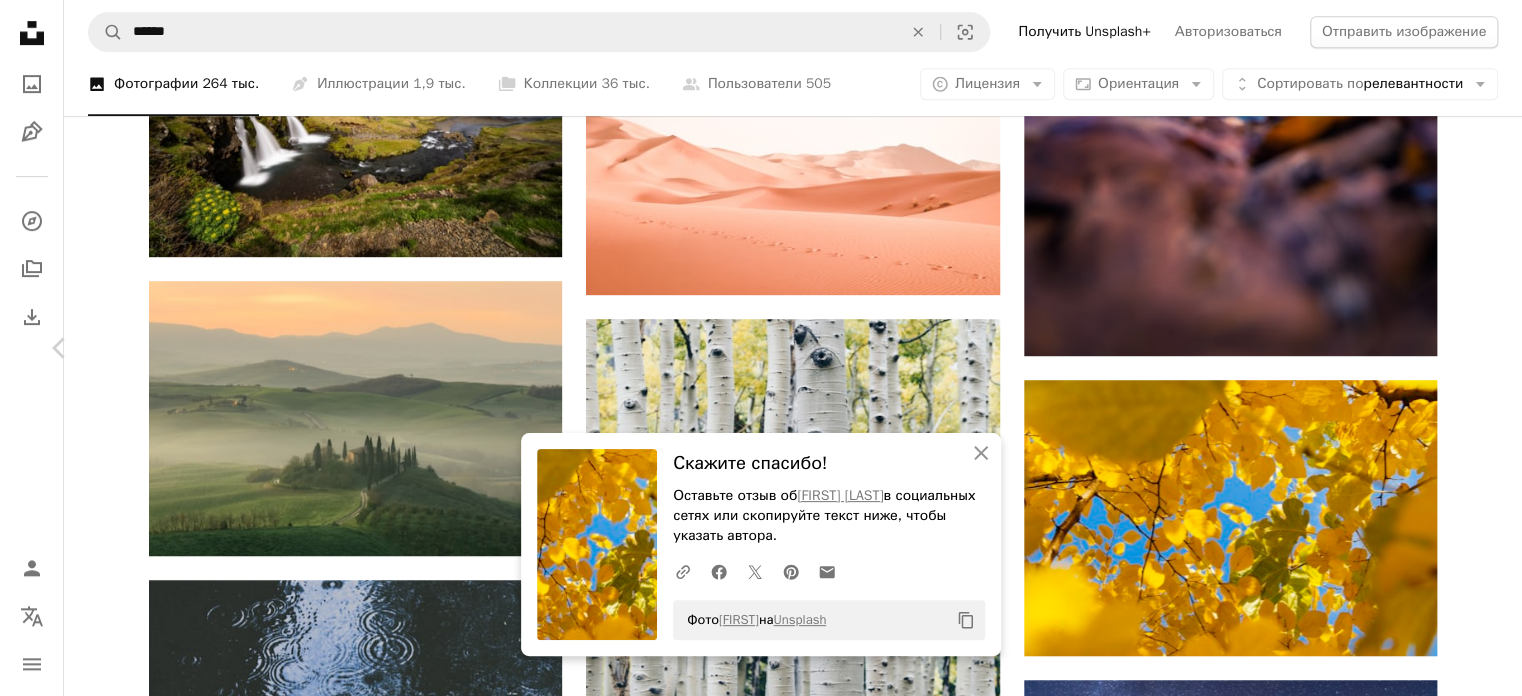 click on "Chevron right" at bounding box center (1462, 348) 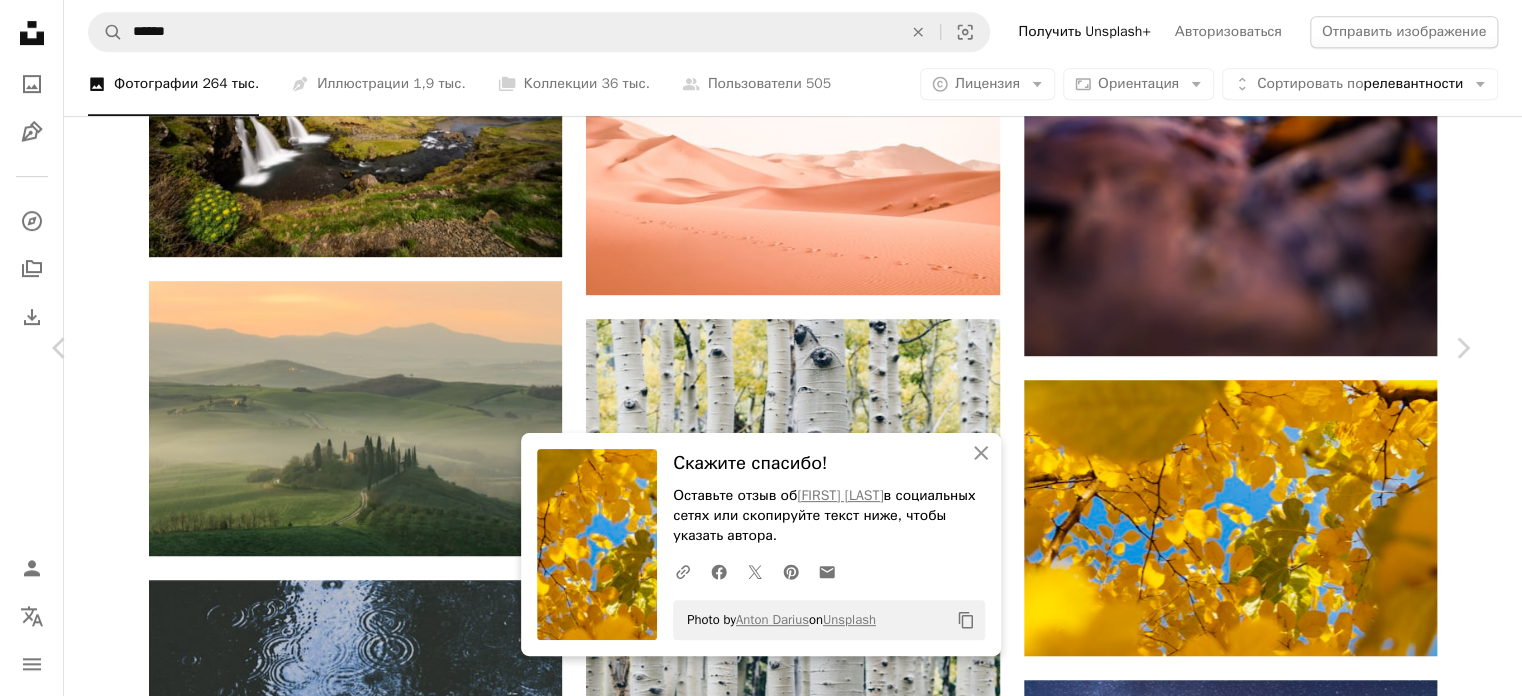 click on "An X shape Chevron left Chevron right An X shape Закрывать Скажите спасибо! Оставьте отзыв об [FIRST] [LAST] в социальных сетях или скопируйте текст ниже, чтобы указать автора. A URL sharing icon (chains) Facebook icon X (formerly Twitter) icon Pinterest icon An envelope Photo by [FIRST] [LAST] on Unsplash
Copy content [FIRST] [LAST] thesollers A heart A plus sign Редактировать изображение   Plus sign for Unsplash+ Скачать бесплатно Chevron down Zoom in Просмотры 81,119,922 Загрузки 189,843 Показано в Фотографии A forward-right arrow Делиться Info icon Информация More Actions Calendar outlined Опубликовано 24 октября 2017 г. Camera Кэнон, EOS 700D Safety Бесплатное использование по лицензии Unsplash земля голубое небо" at bounding box center (761, 5022) 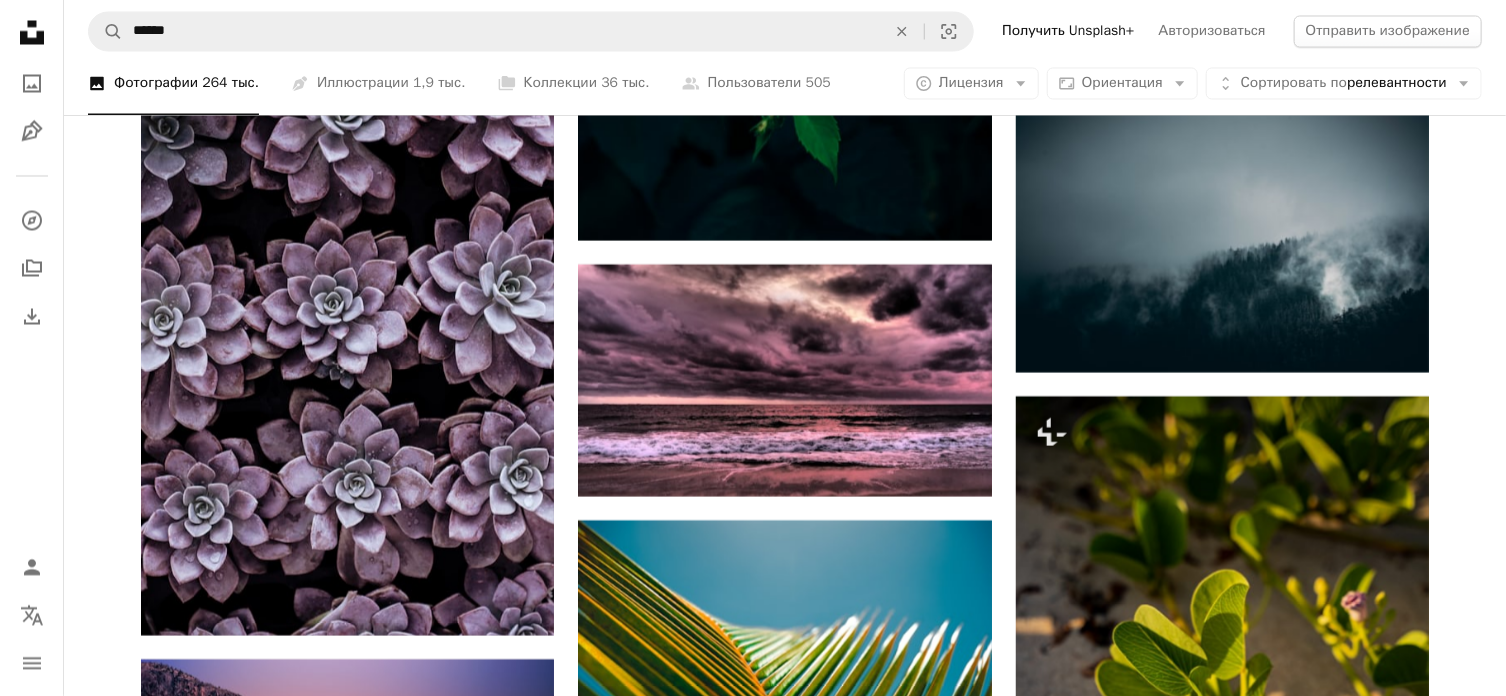 scroll, scrollTop: 43600, scrollLeft: 0, axis: vertical 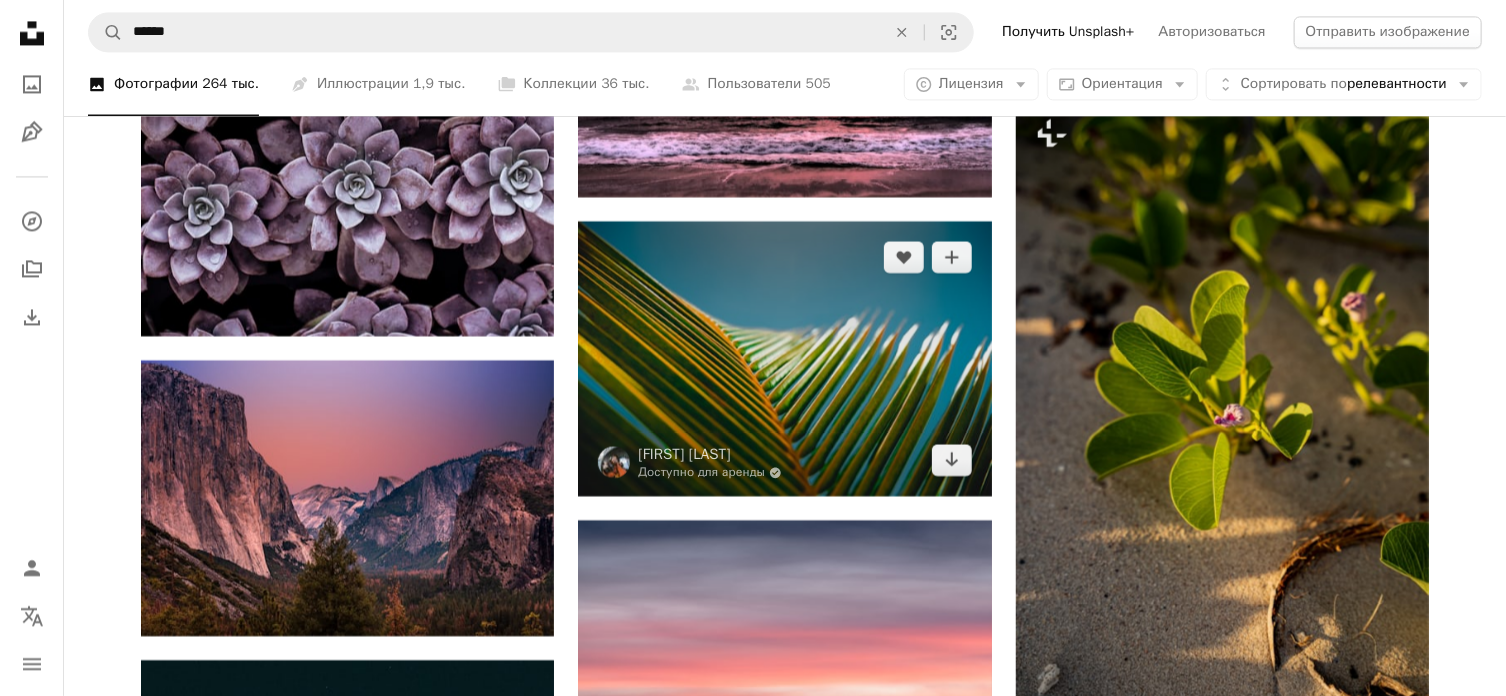click at bounding box center (784, 358) 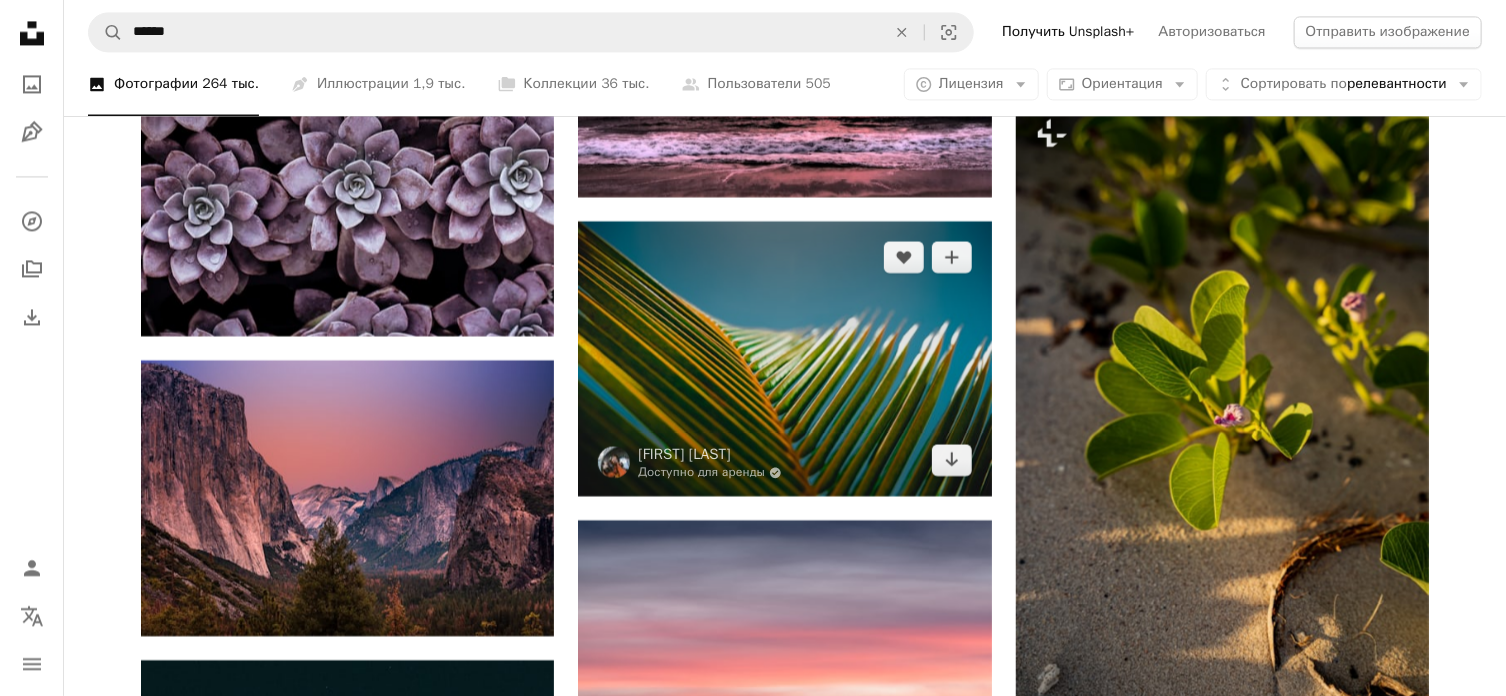 click at bounding box center (784, 358) 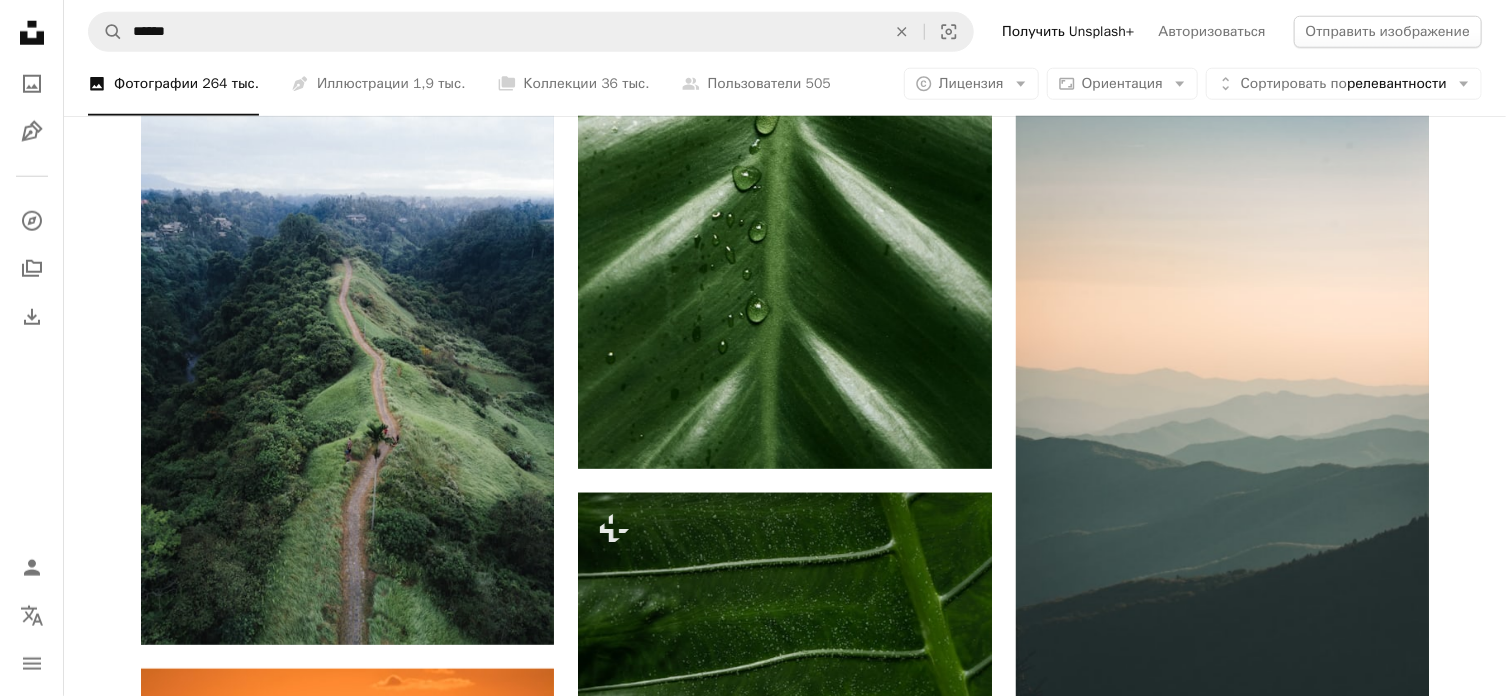 scroll, scrollTop: 46000, scrollLeft: 0, axis: vertical 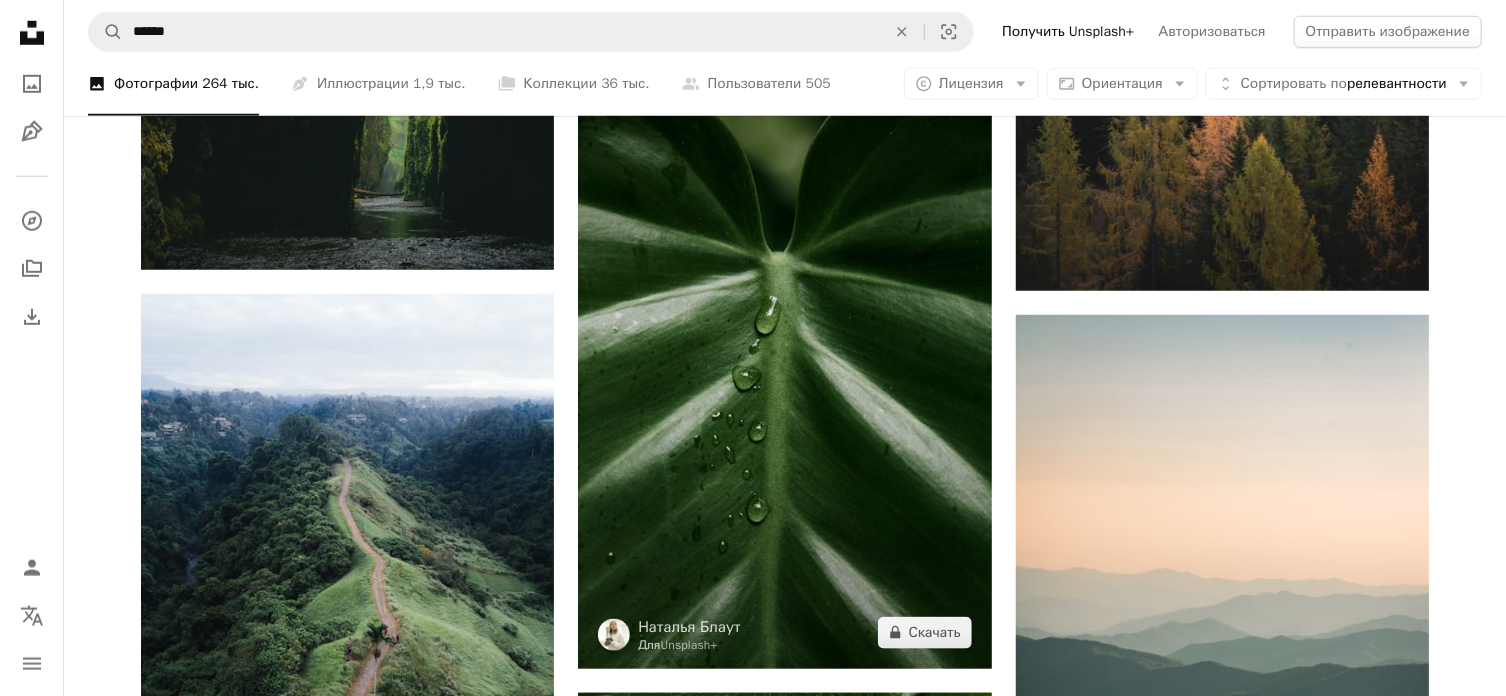 click at bounding box center (784, 359) 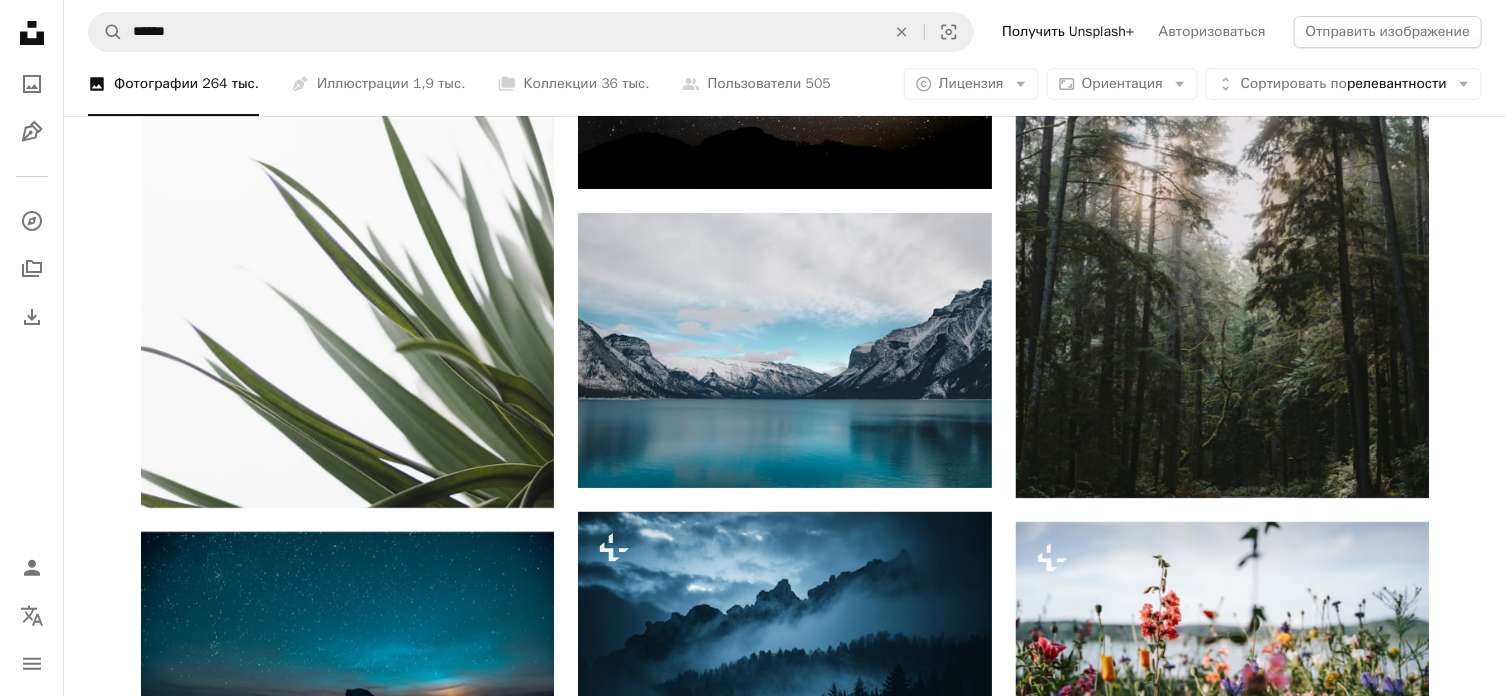 scroll, scrollTop: 49100, scrollLeft: 0, axis: vertical 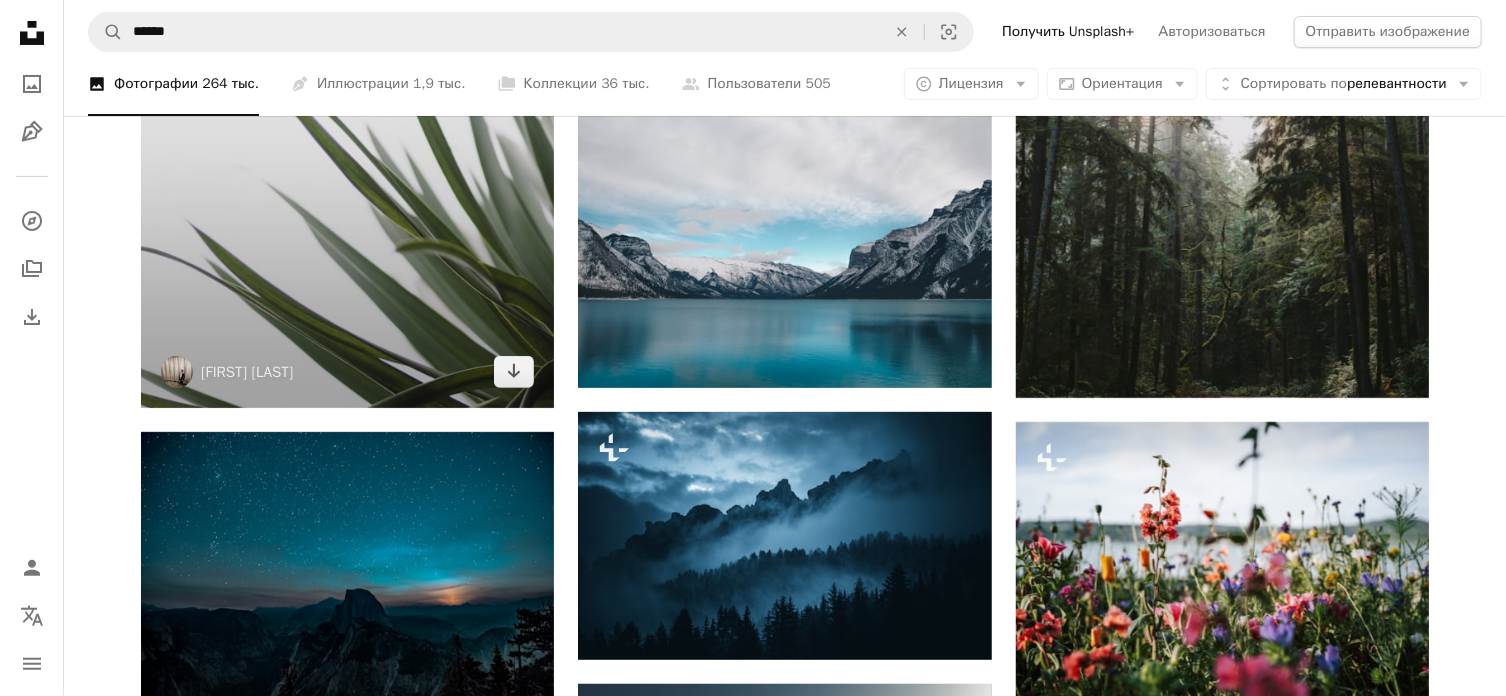 click at bounding box center [347, 98] 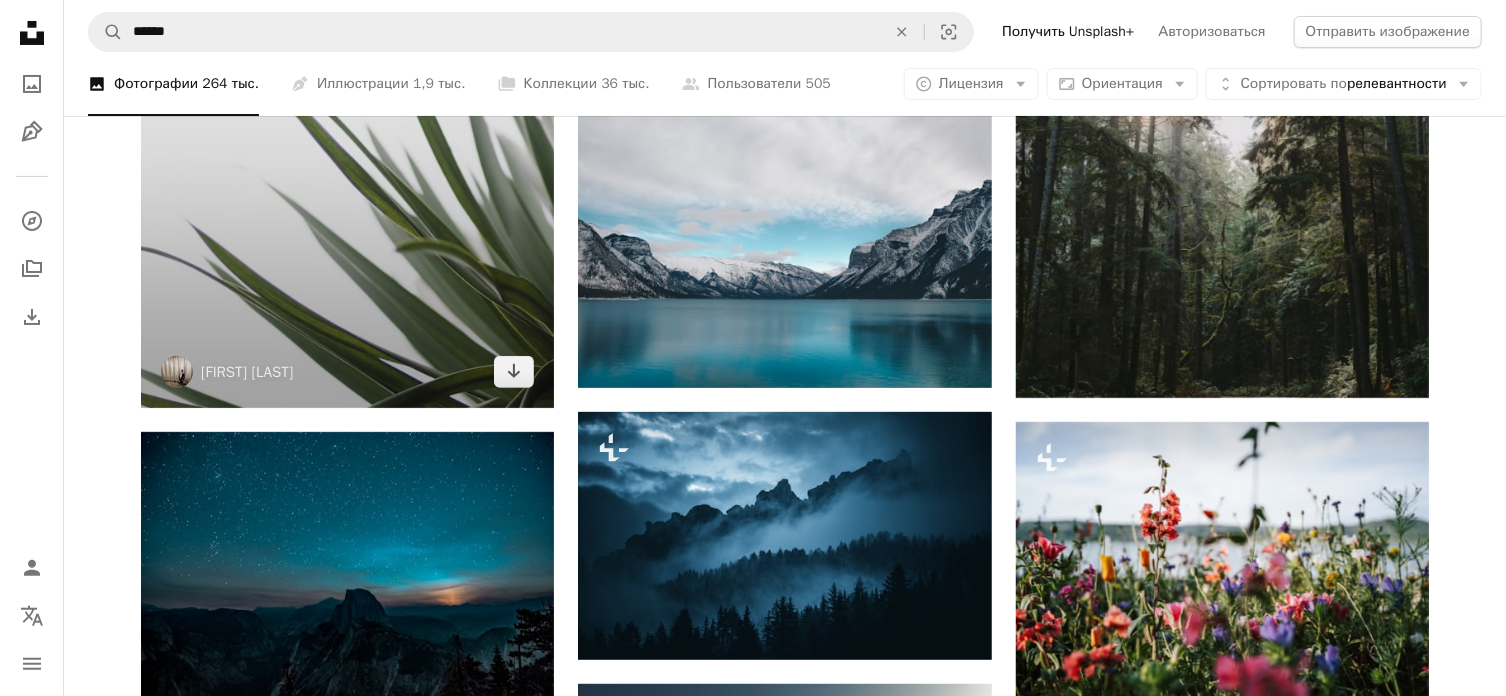 click at bounding box center (347, 98) 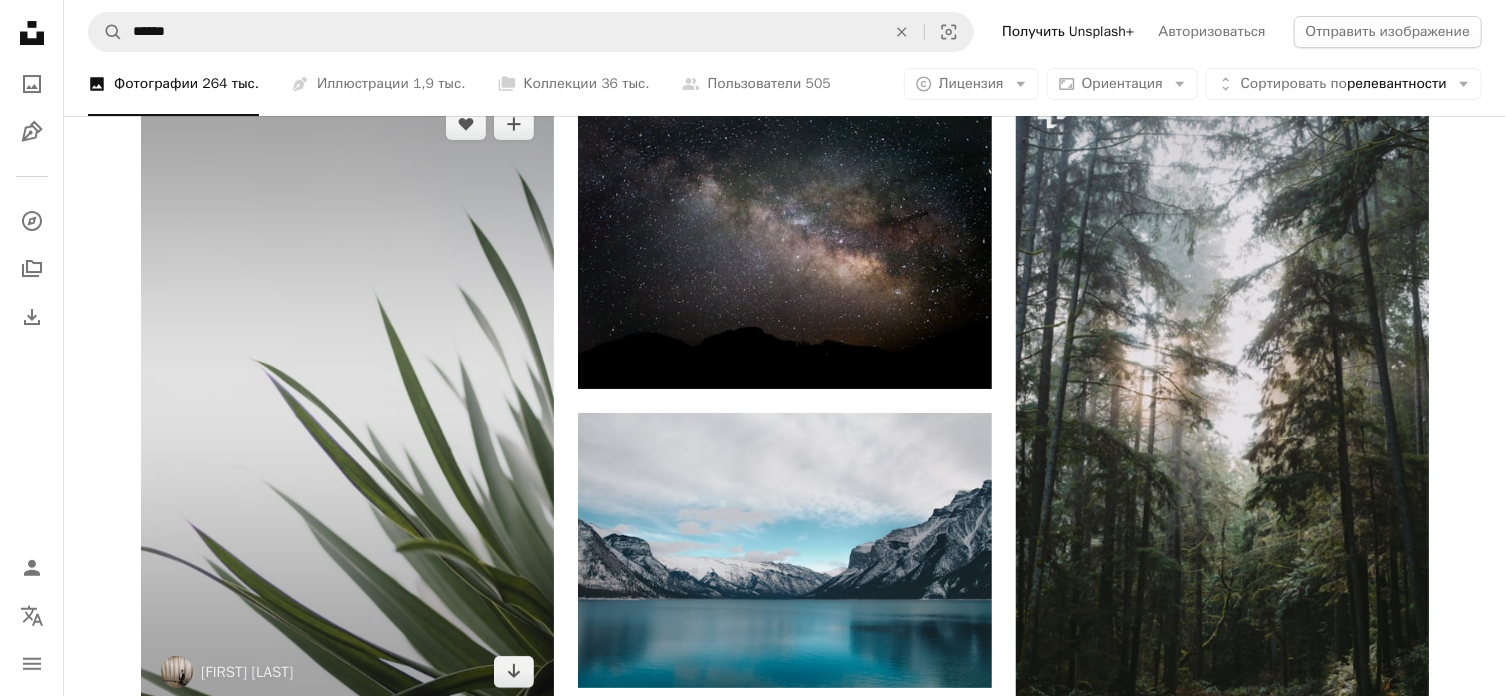 click at bounding box center (347, 398) 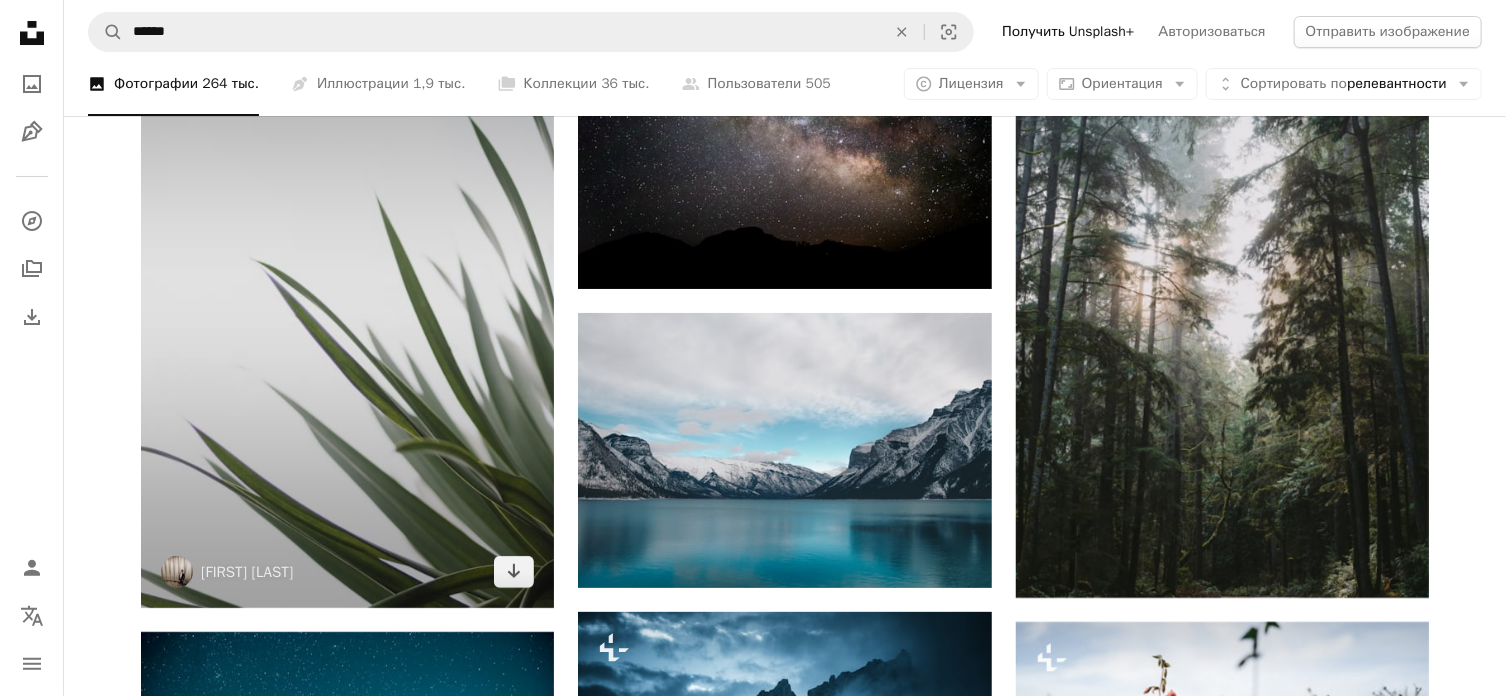 scroll, scrollTop: 49000, scrollLeft: 0, axis: vertical 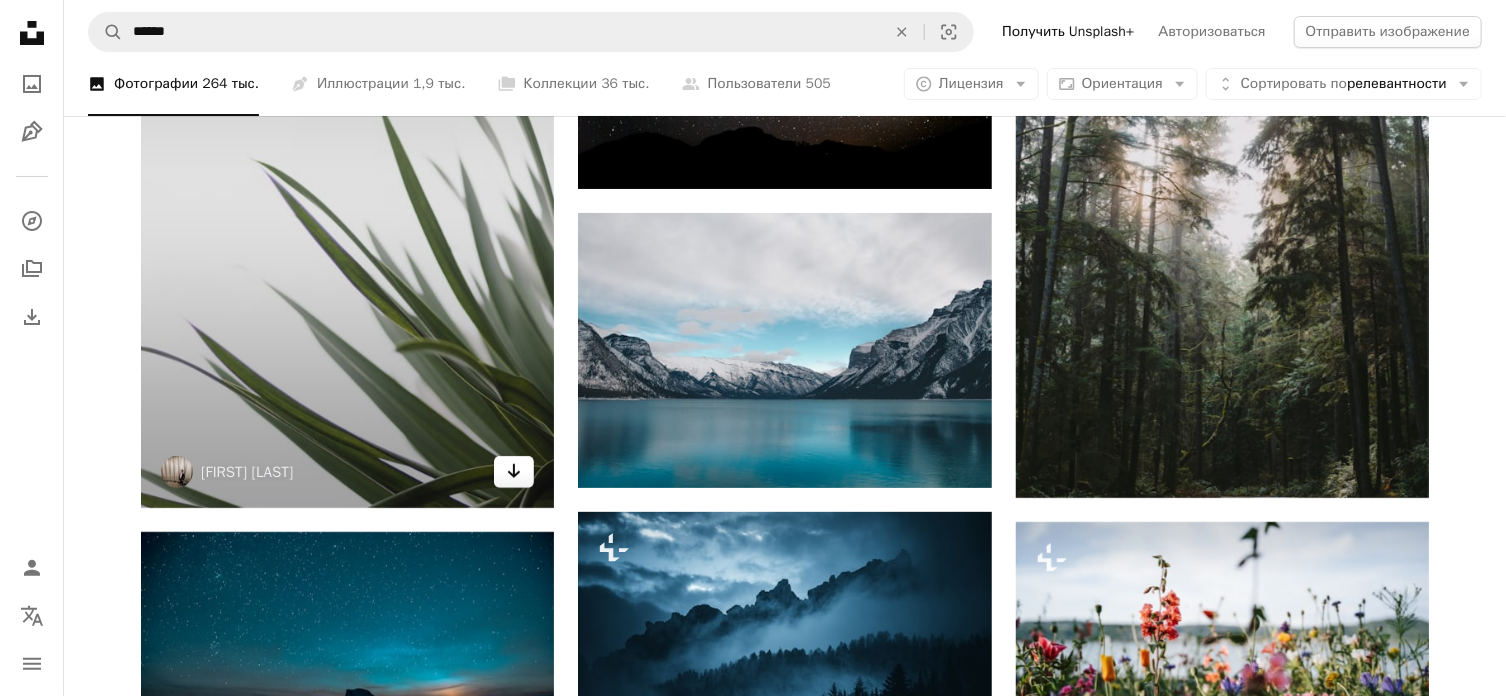 click on "Arrow pointing down" at bounding box center [514, 472] 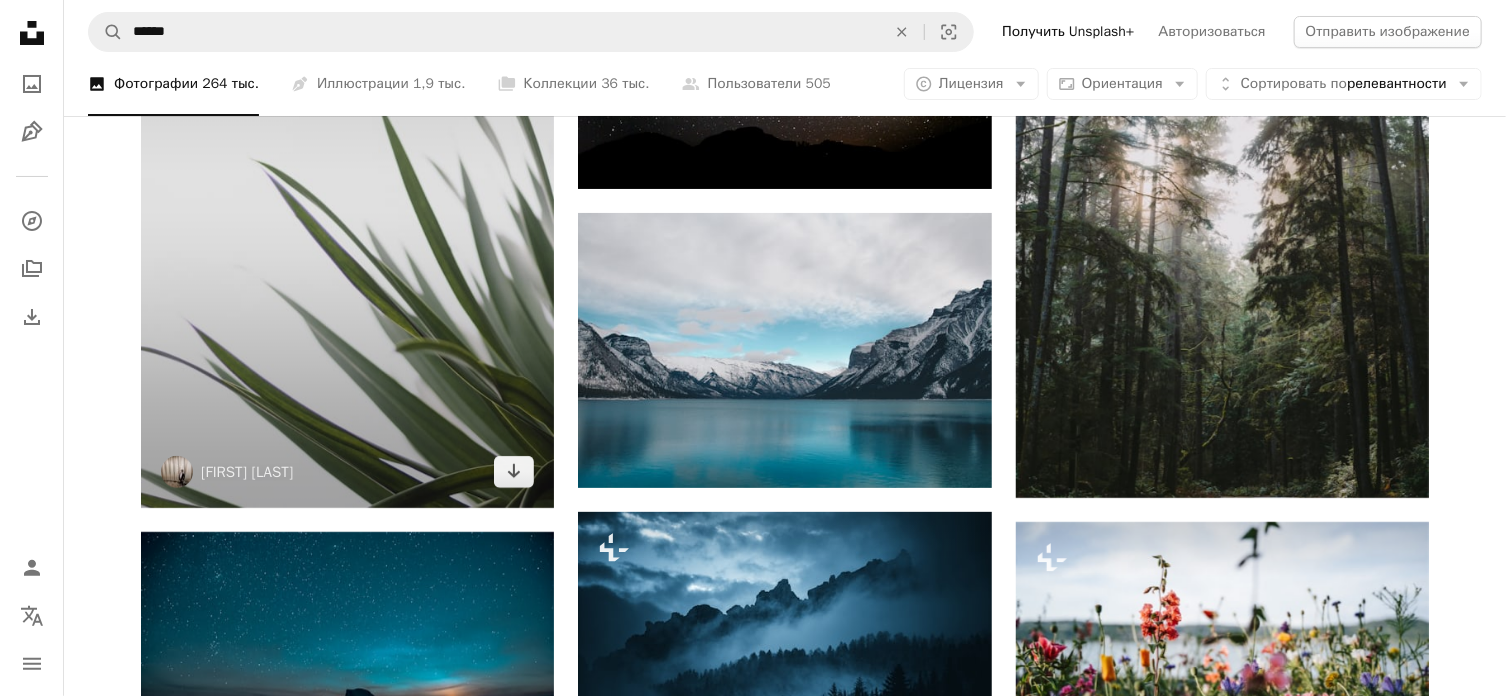 click at bounding box center [347, 198] 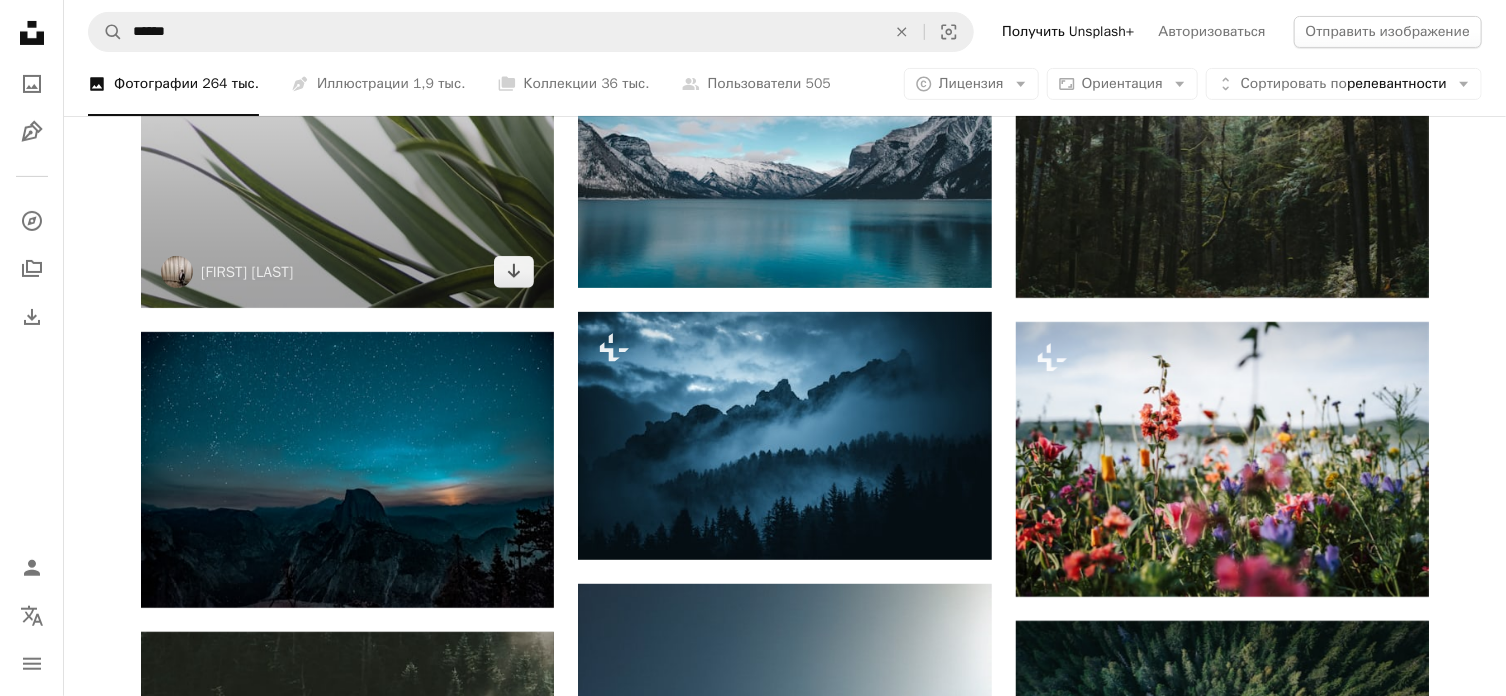 scroll, scrollTop: 49300, scrollLeft: 0, axis: vertical 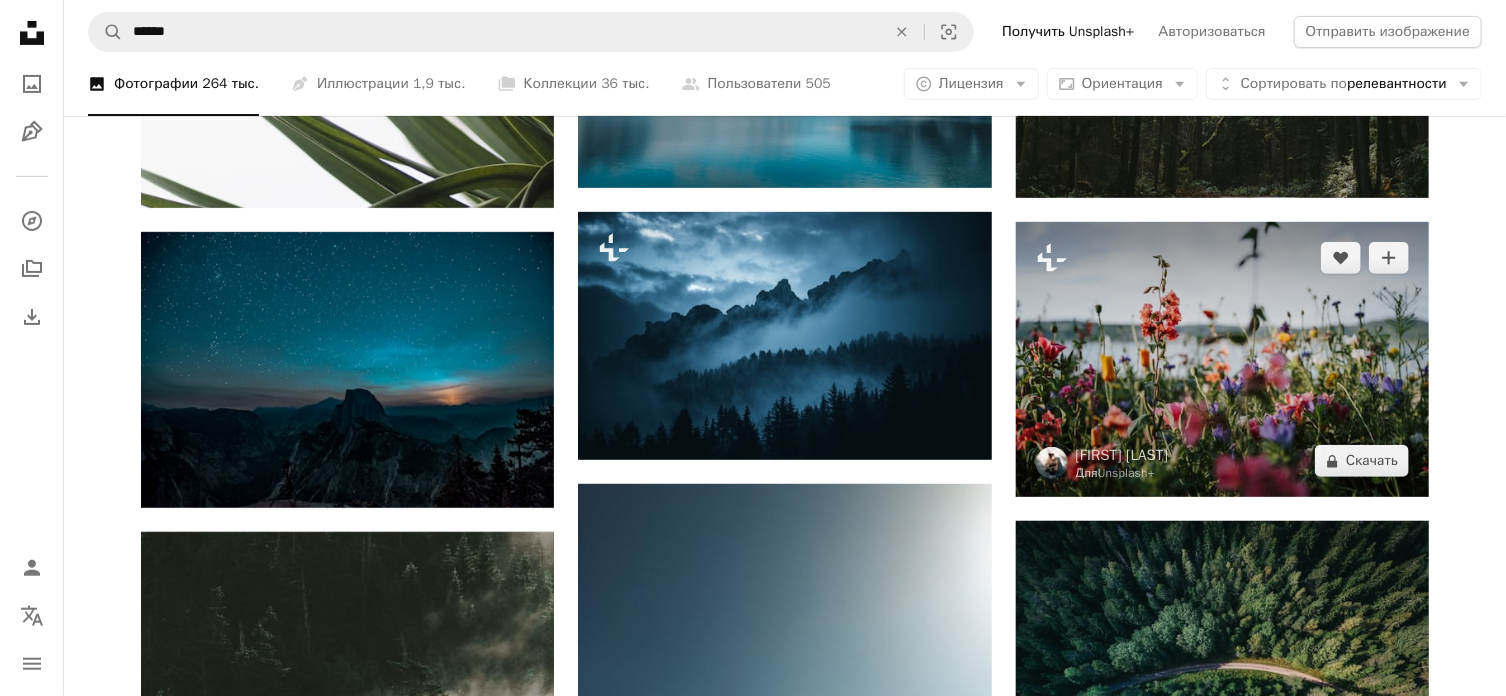click at bounding box center [1222, 359] 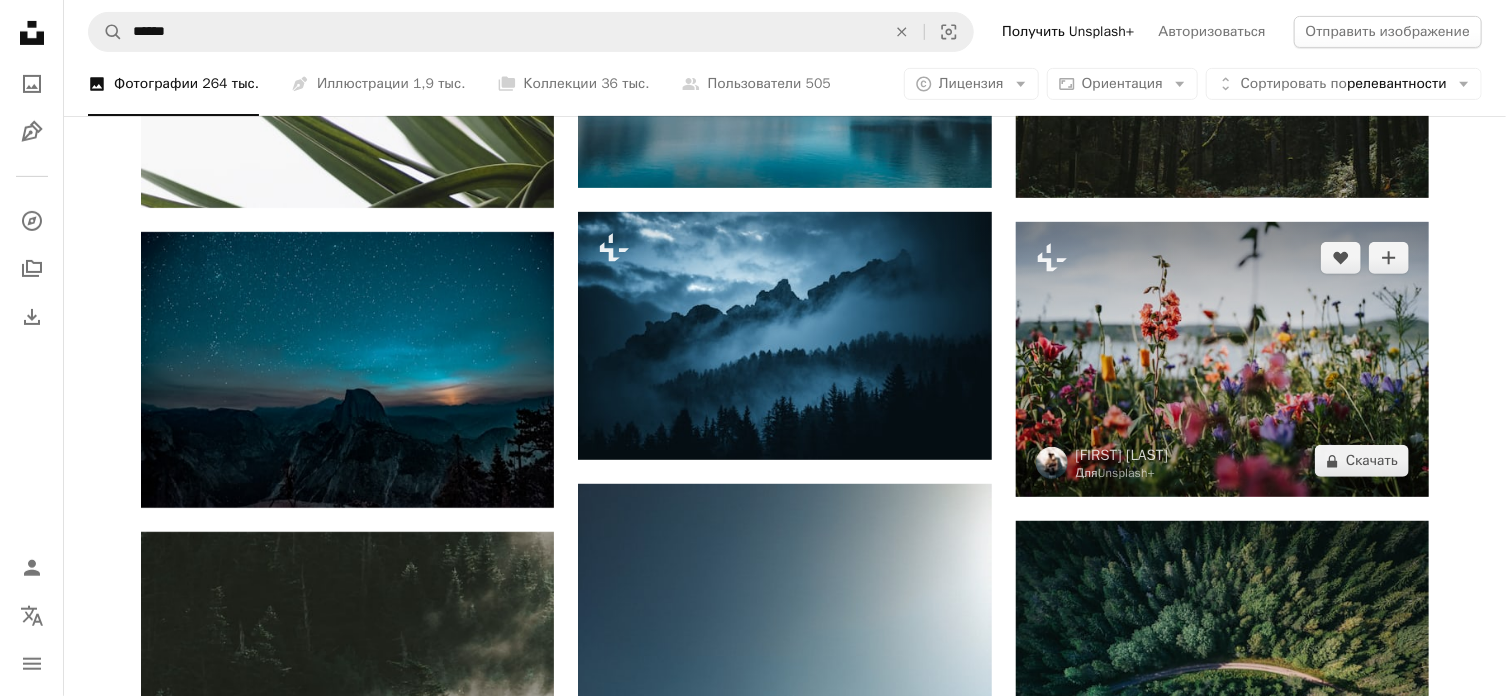 click at bounding box center [1222, 359] 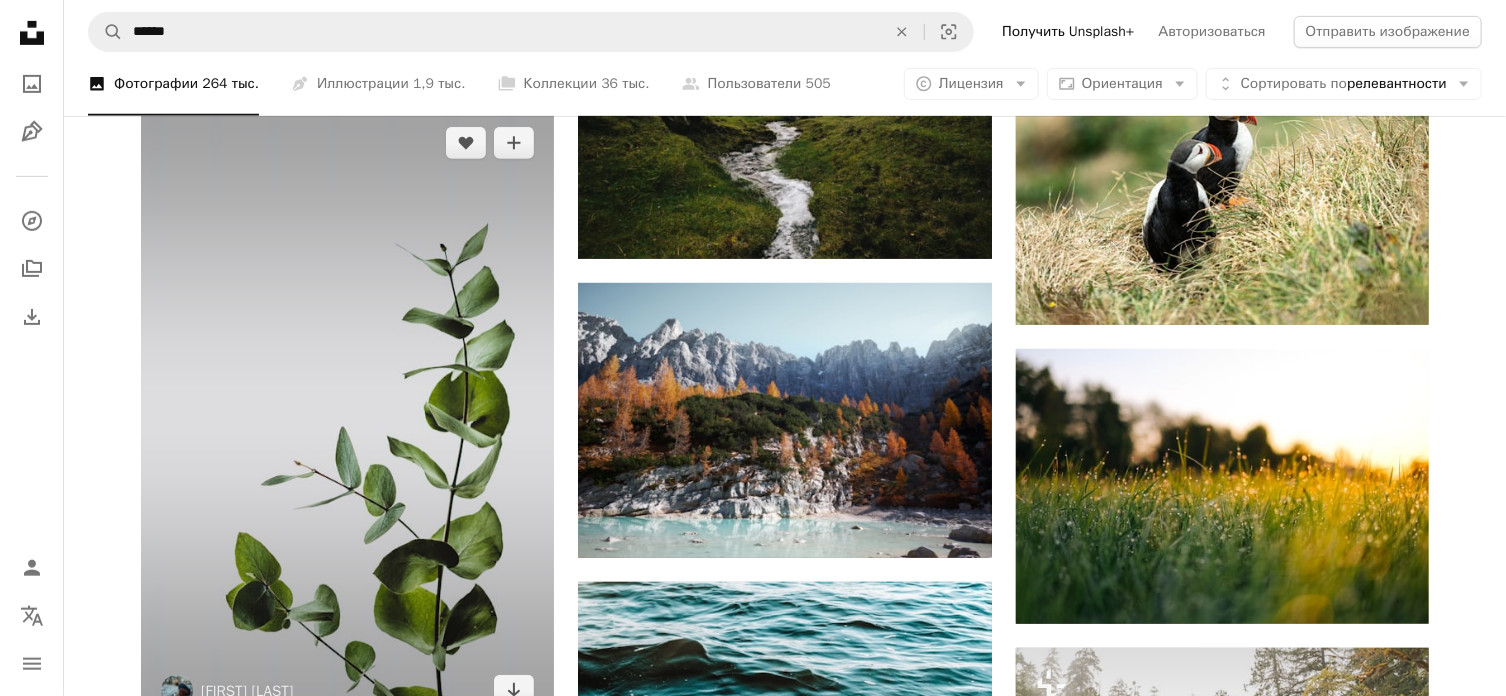 scroll, scrollTop: 53300, scrollLeft: 0, axis: vertical 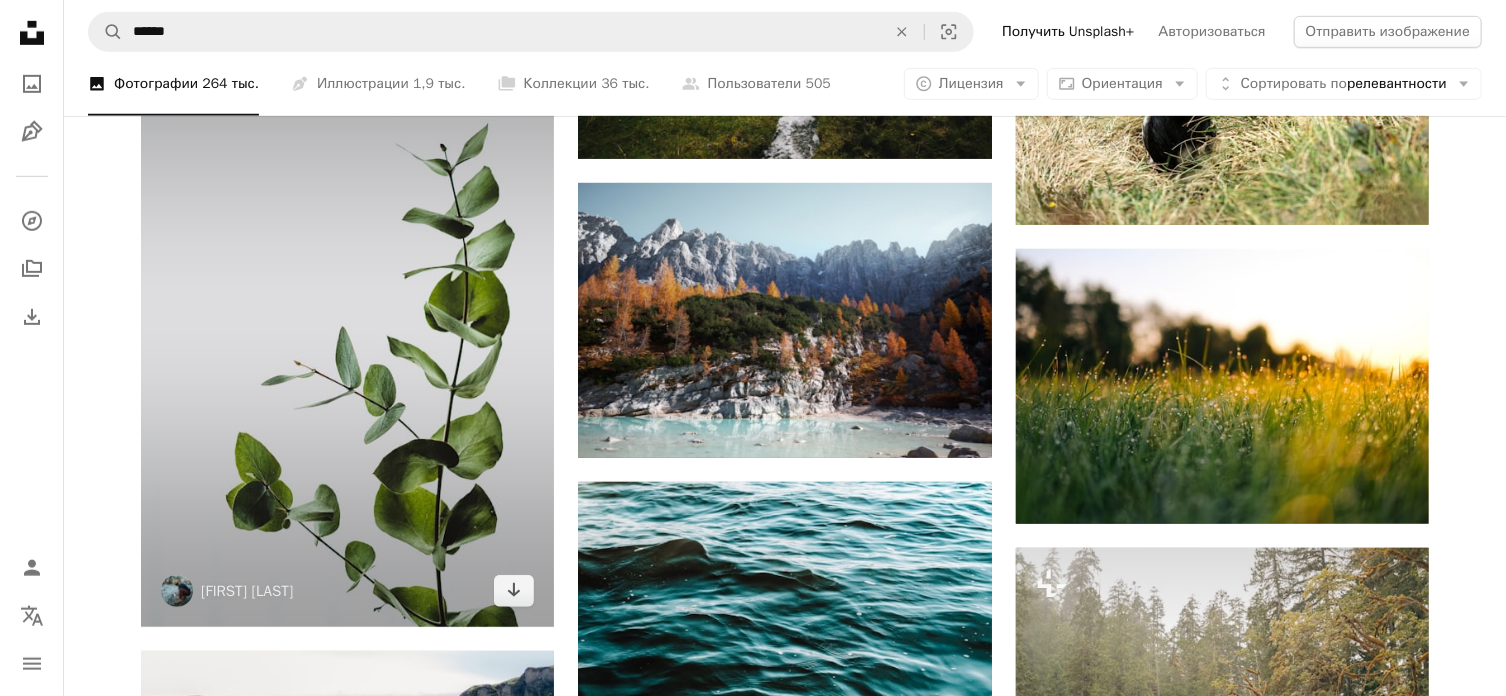 click at bounding box center (347, 317) 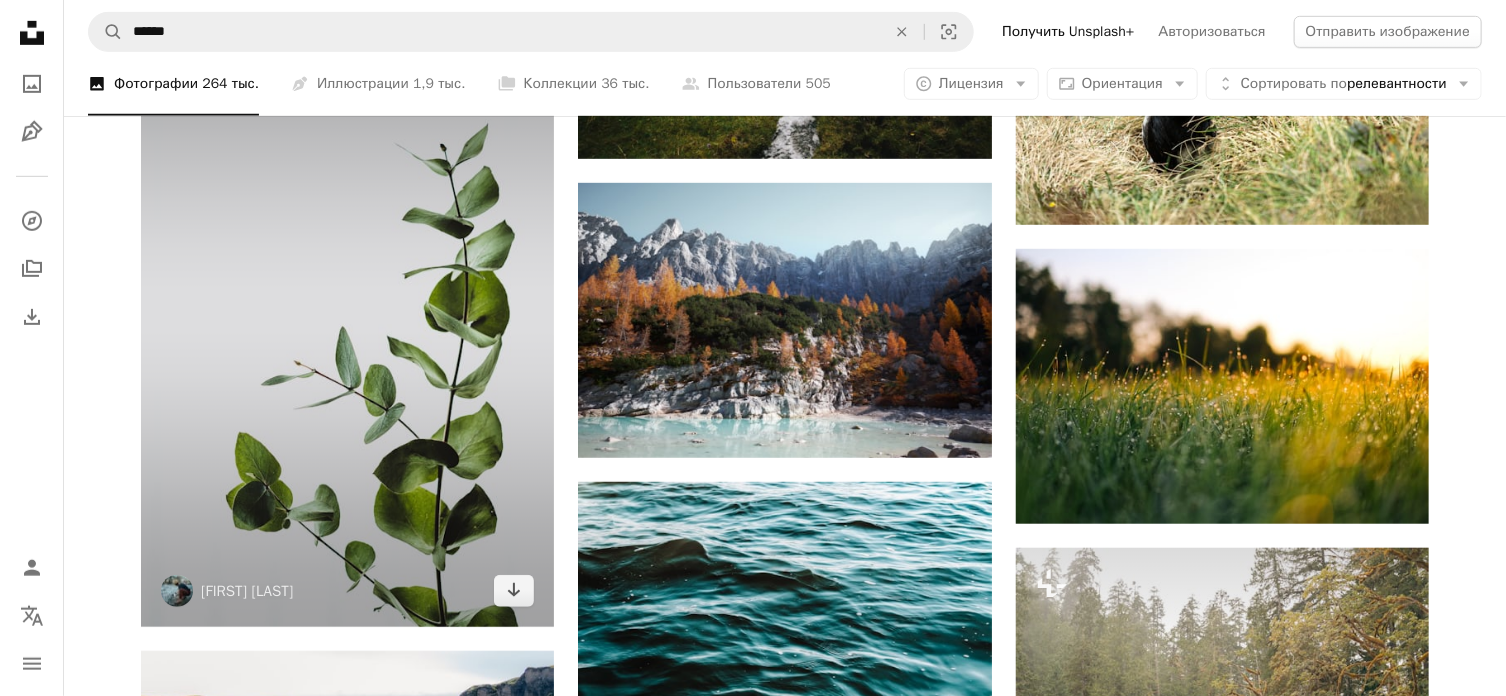 click at bounding box center [347, 317] 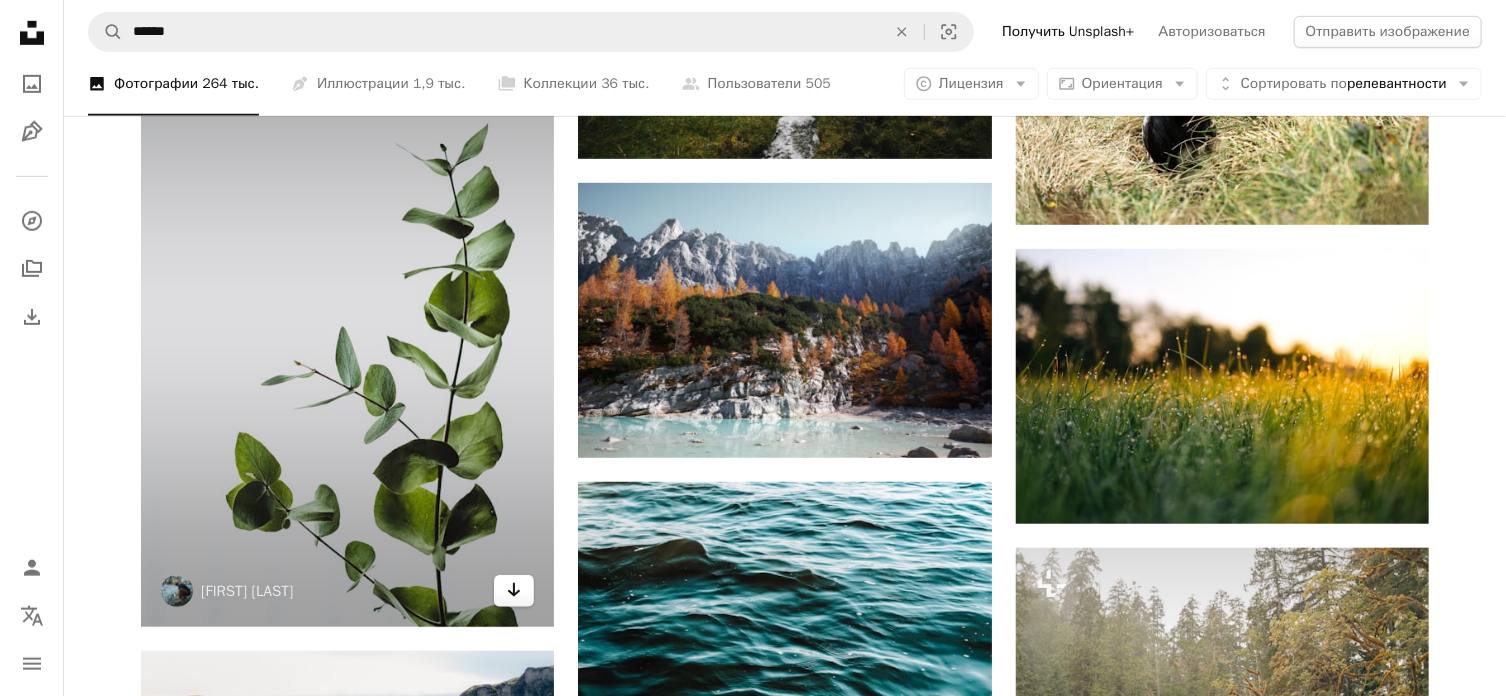 click on "Arrow pointing down" at bounding box center [514, 591] 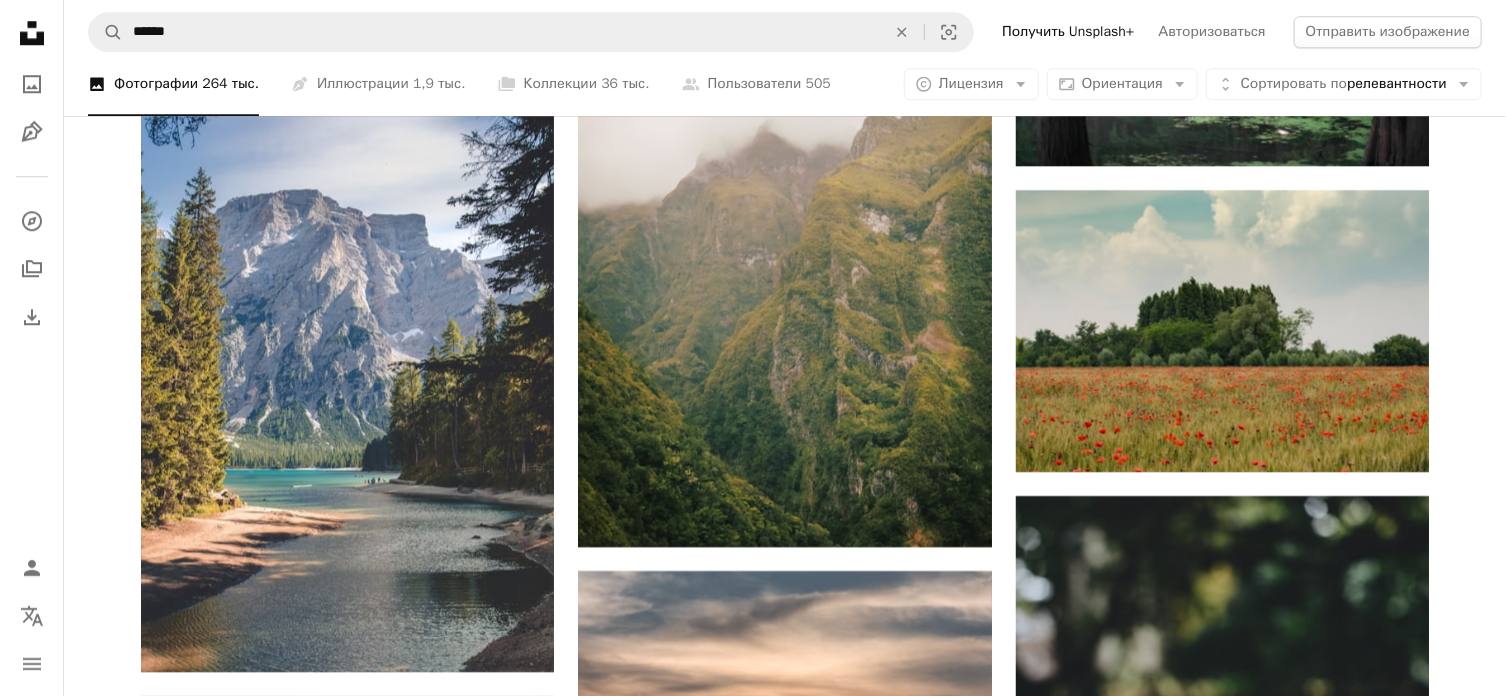 scroll, scrollTop: 67700, scrollLeft: 0, axis: vertical 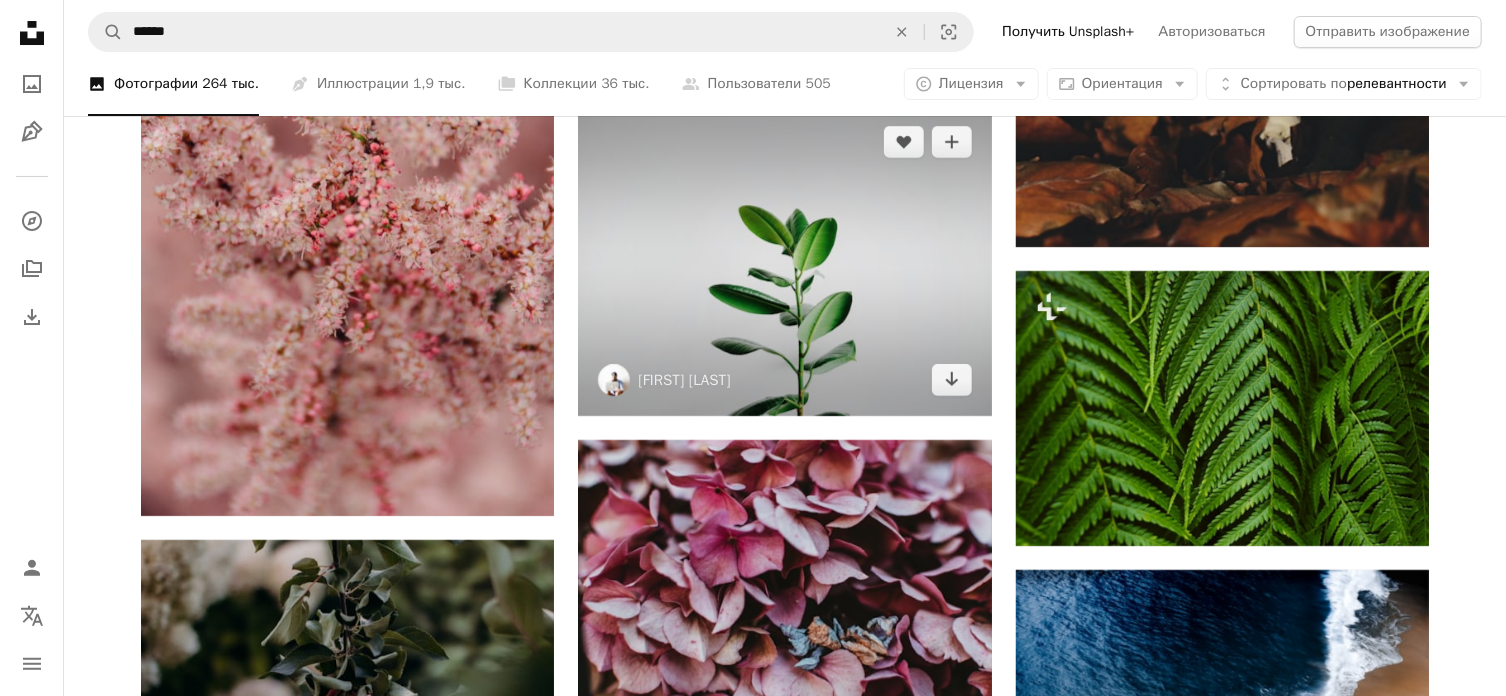 click at bounding box center [784, 261] 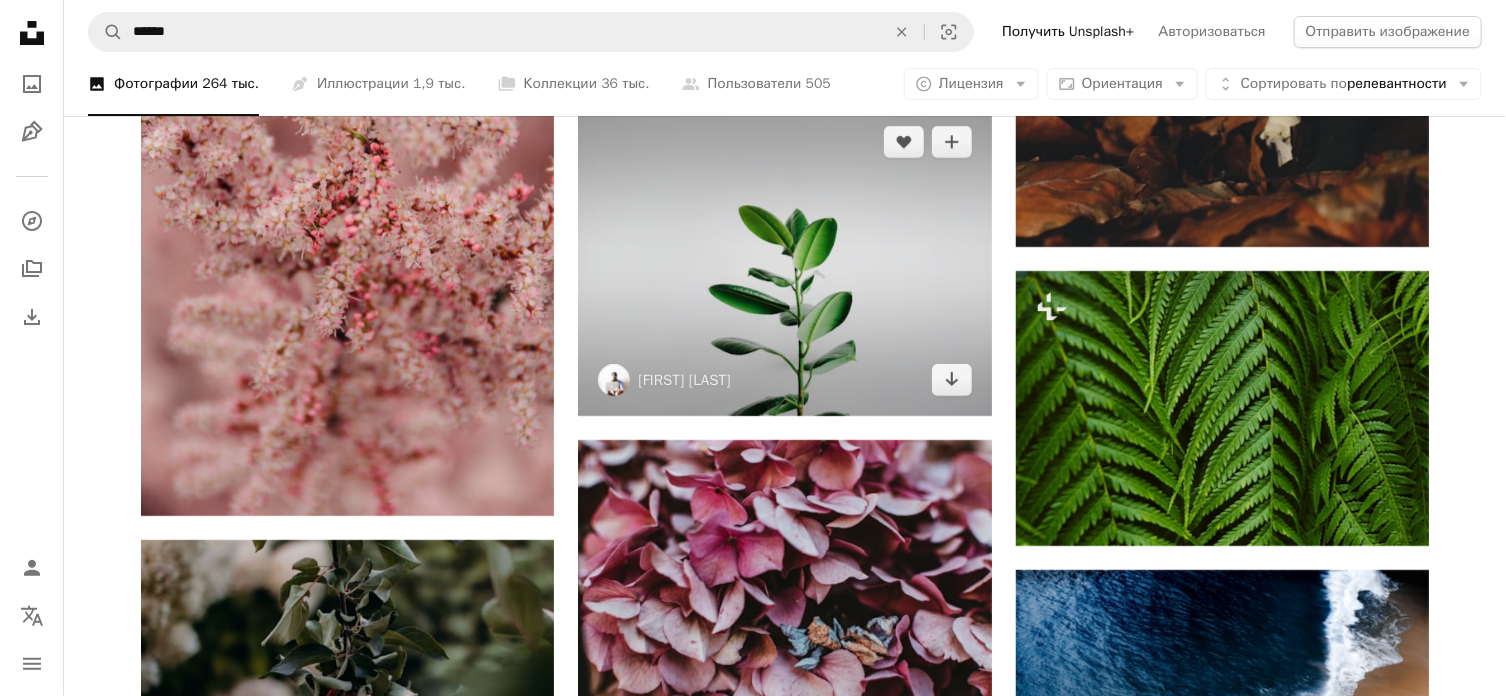 click at bounding box center (784, 261) 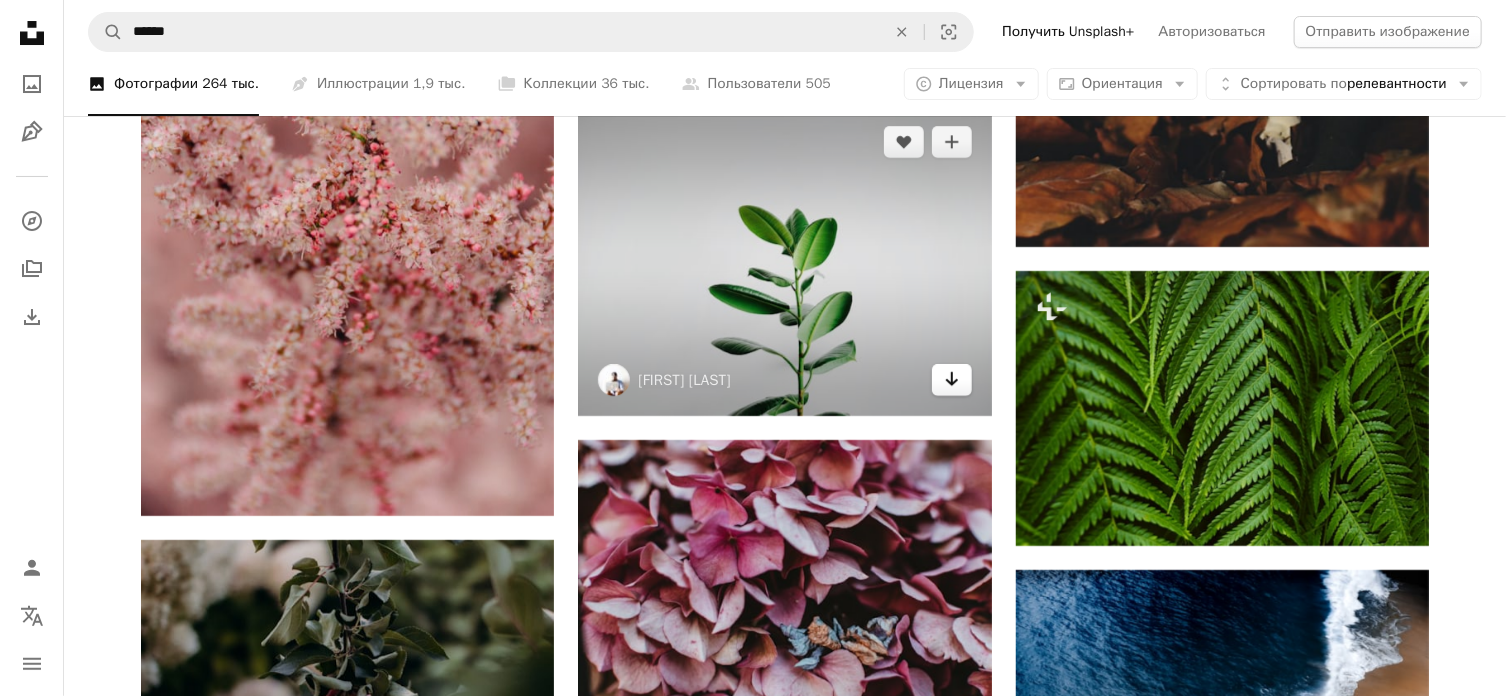 click on "Arrow pointing down" 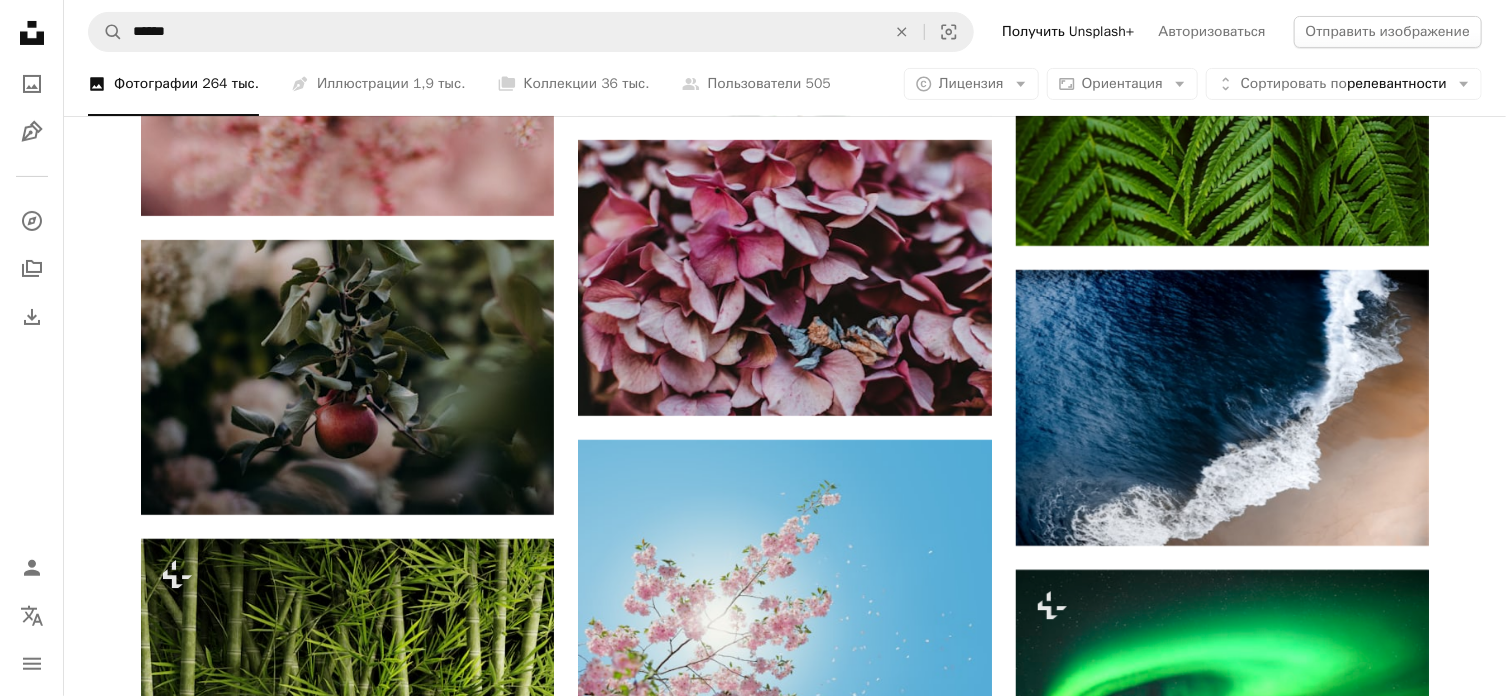 scroll, scrollTop: 68200, scrollLeft: 0, axis: vertical 